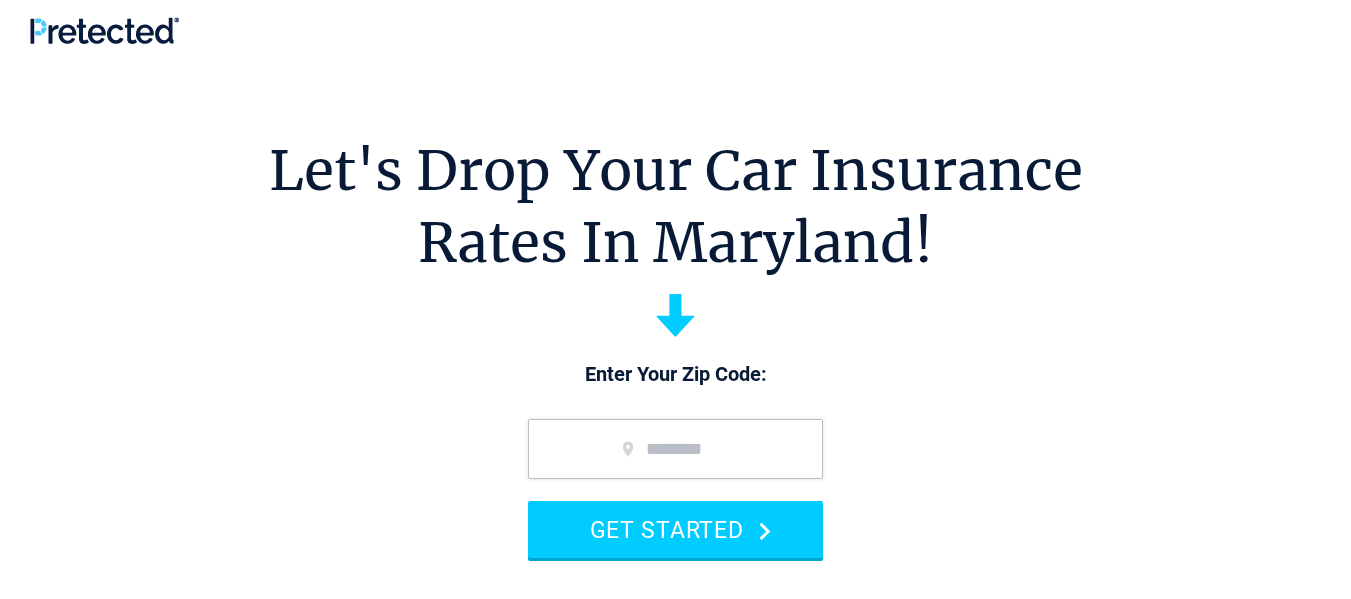 scroll, scrollTop: 0, scrollLeft: 0, axis: both 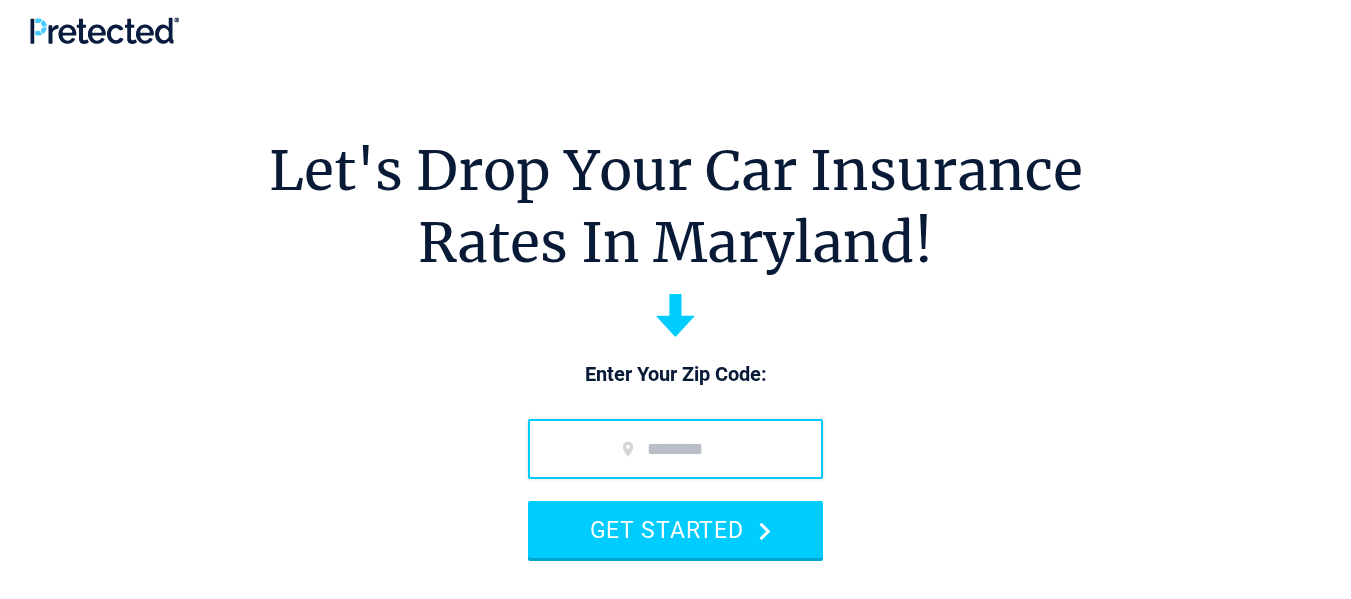 click at bounding box center [675, 449] 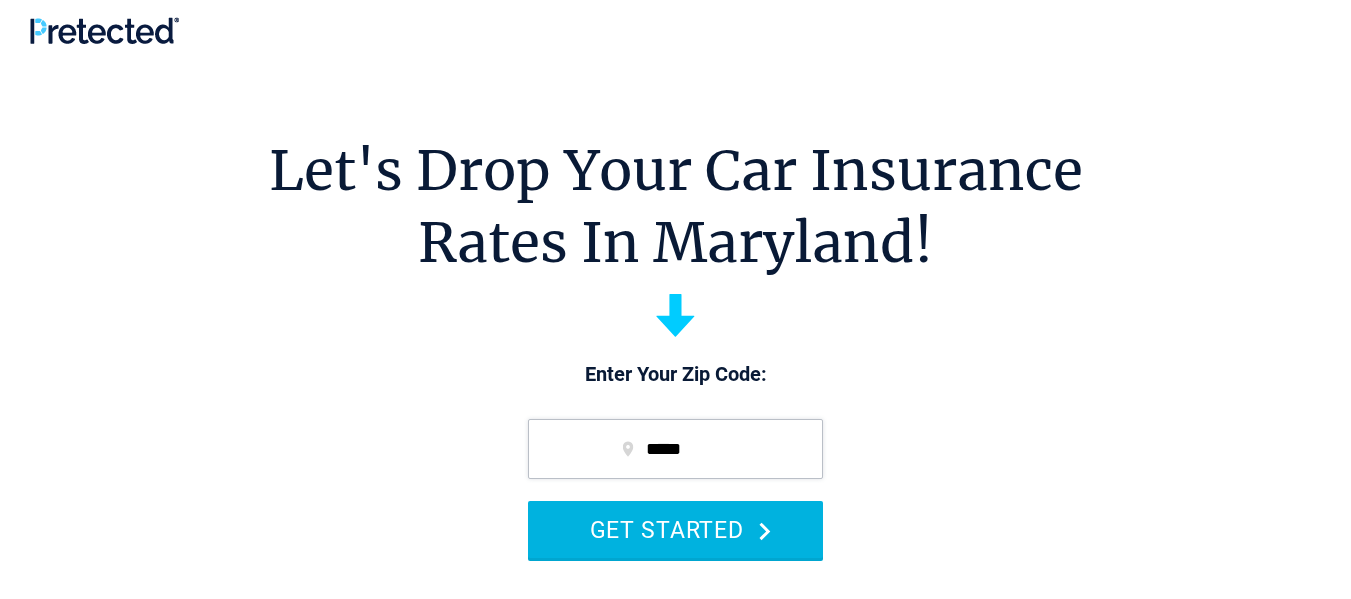 click on "GET STARTED" at bounding box center [675, 529] 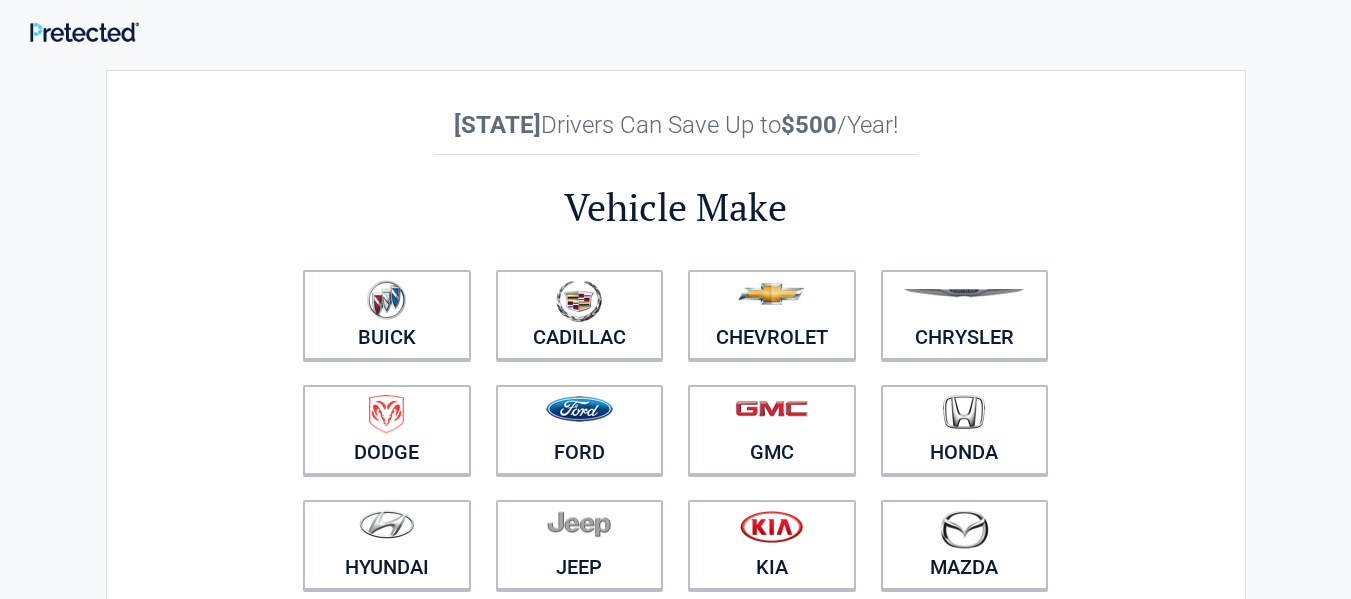 scroll, scrollTop: 0, scrollLeft: 0, axis: both 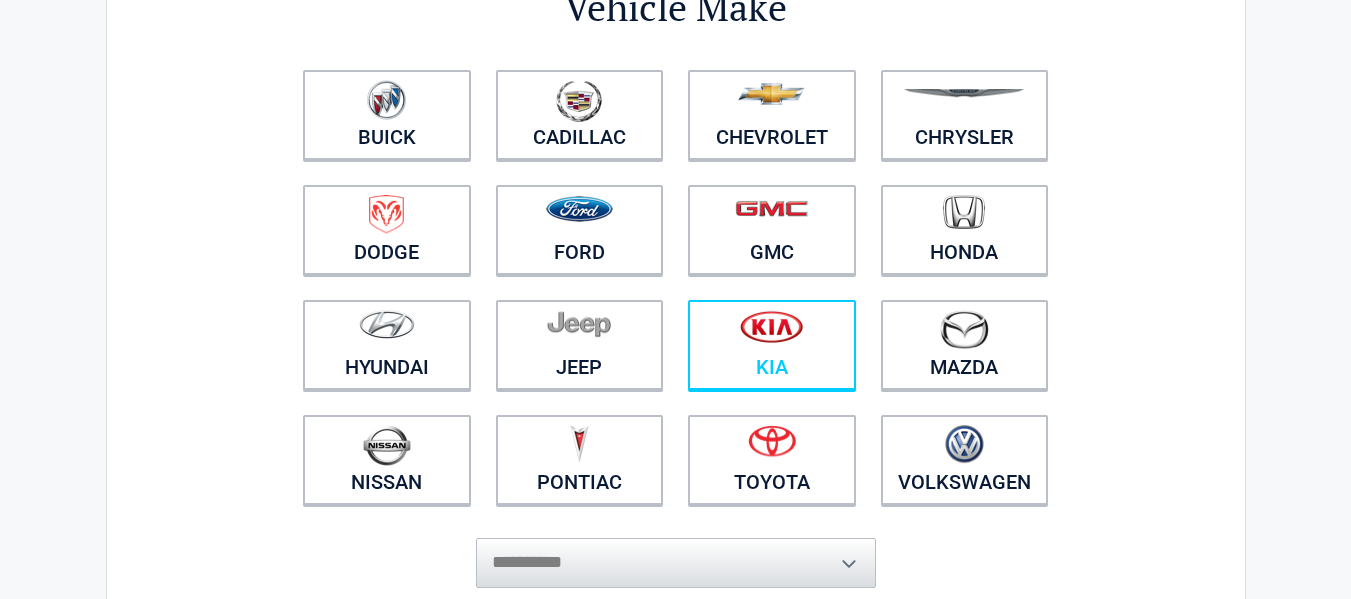 click at bounding box center (771, 326) 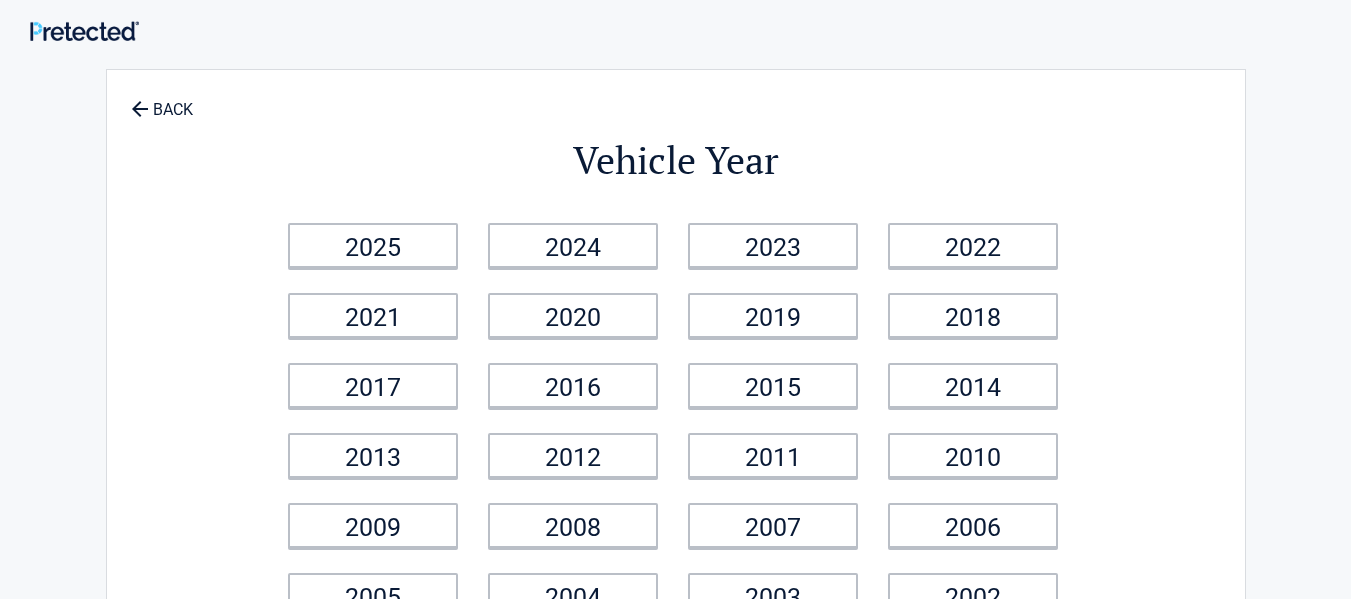 scroll, scrollTop: 0, scrollLeft: 0, axis: both 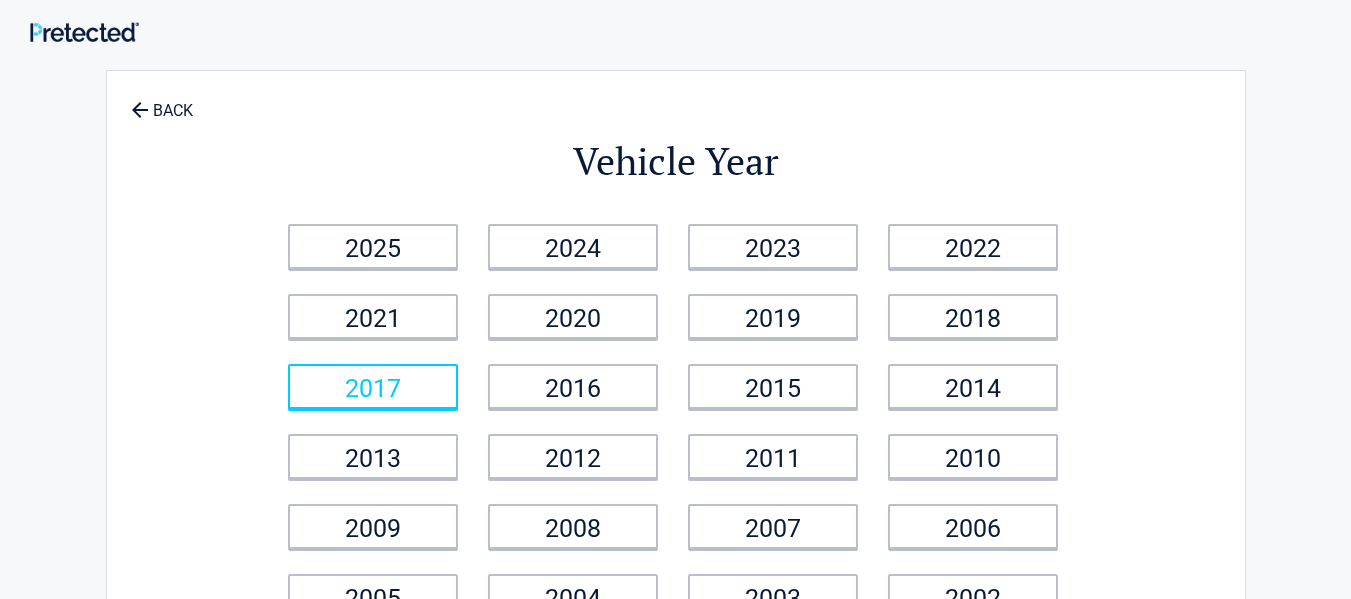 click on "2017" at bounding box center [373, 386] 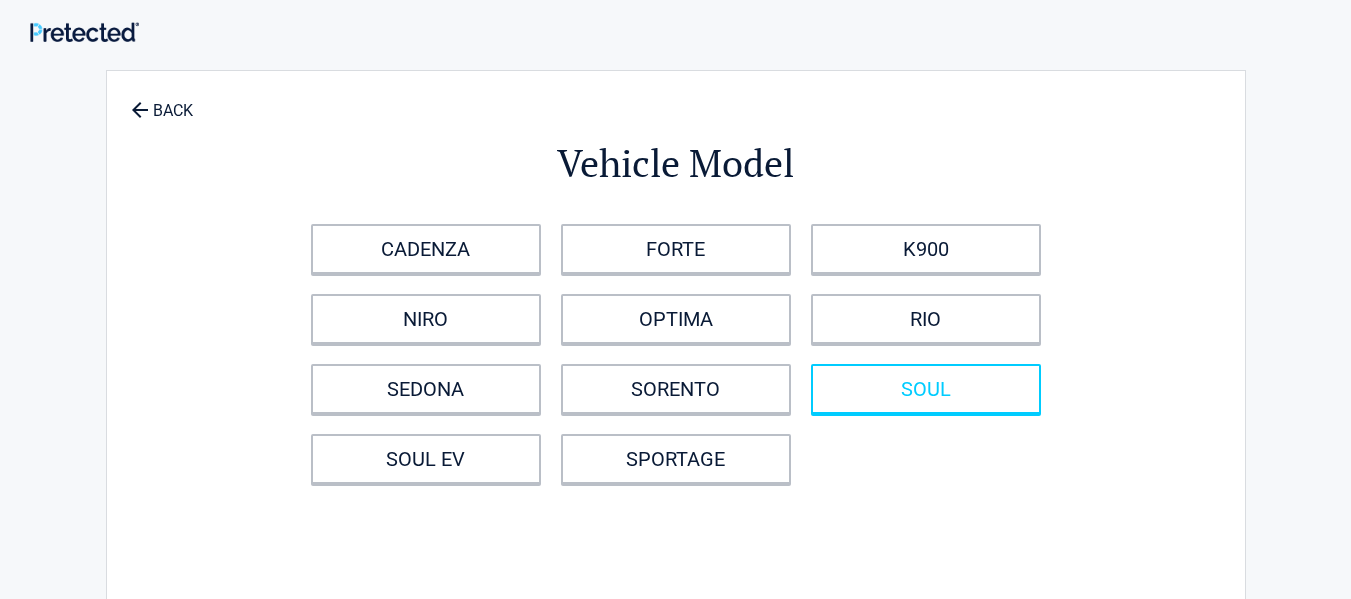 click on "SOUL" at bounding box center [926, 389] 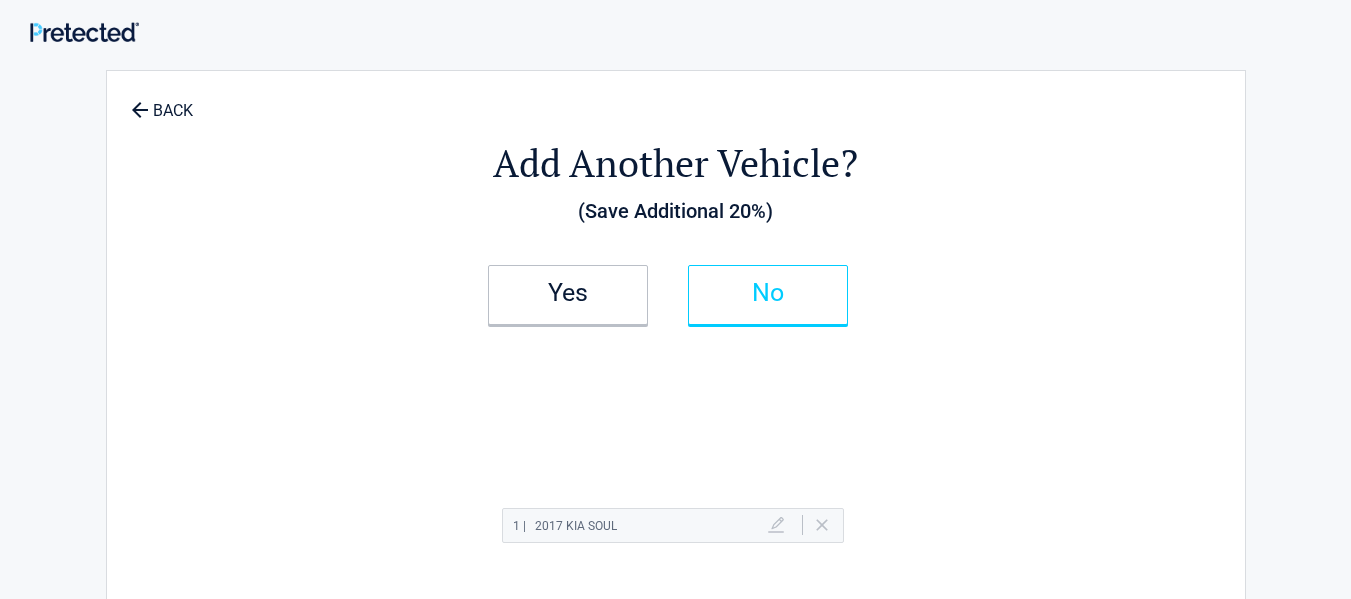 click on "No" at bounding box center [768, 295] 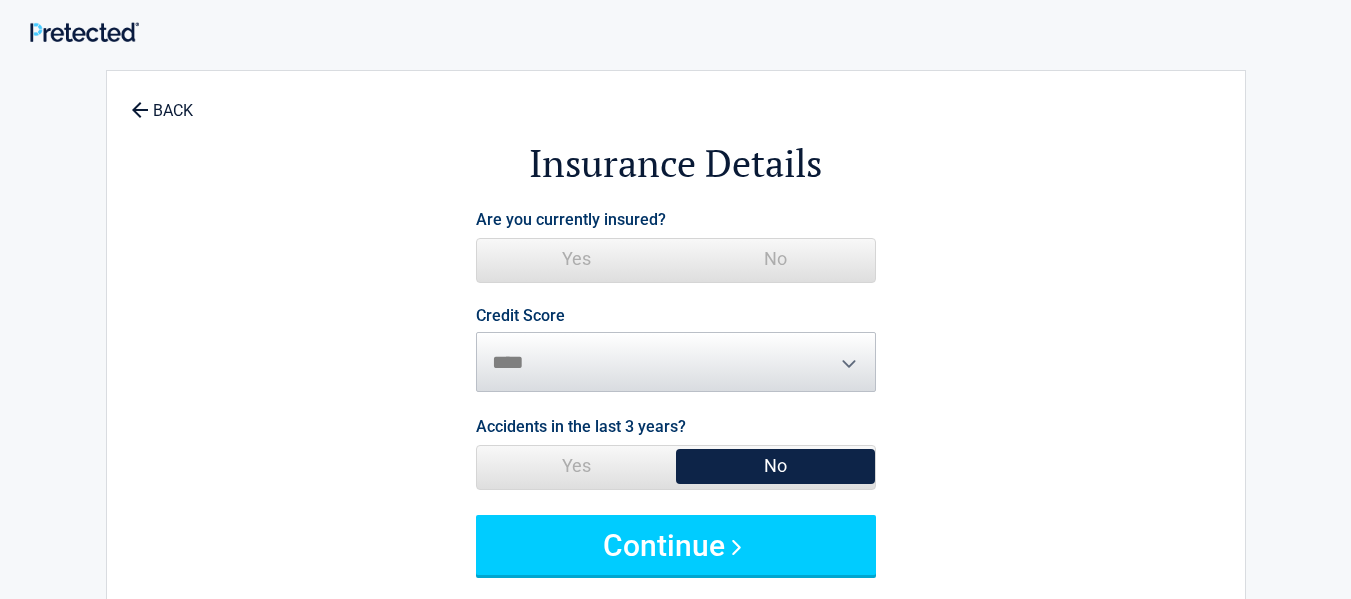 click on "Yes" at bounding box center (576, 259) 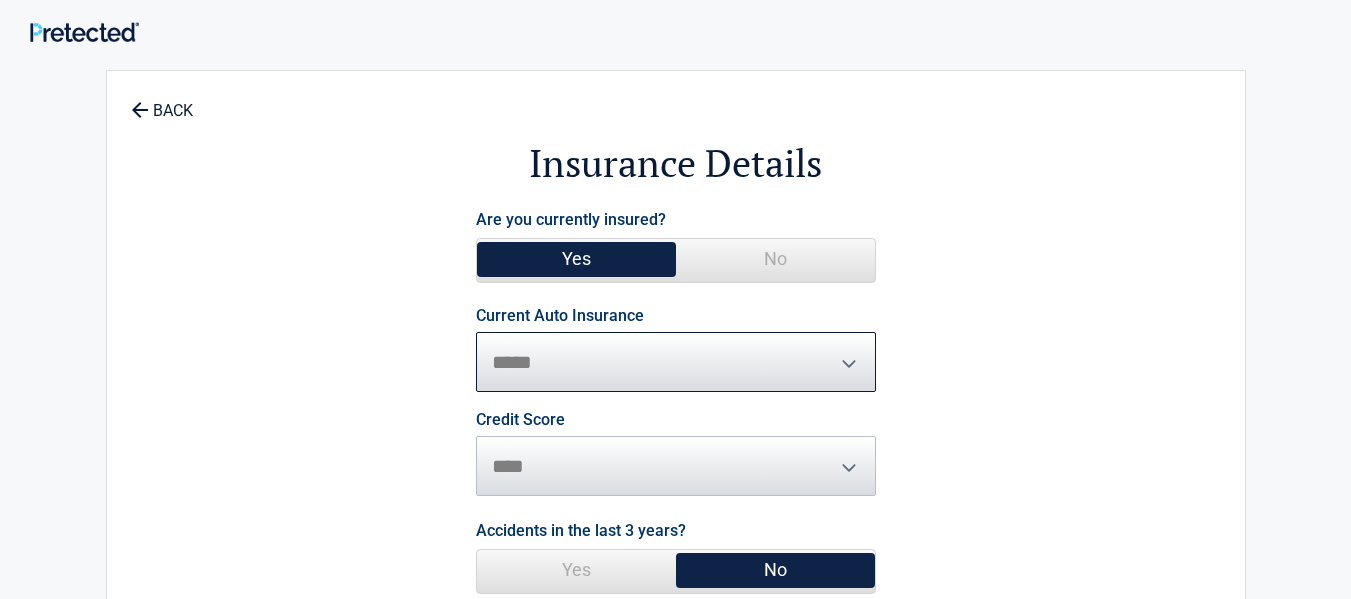 click on "**********" at bounding box center (676, 362) 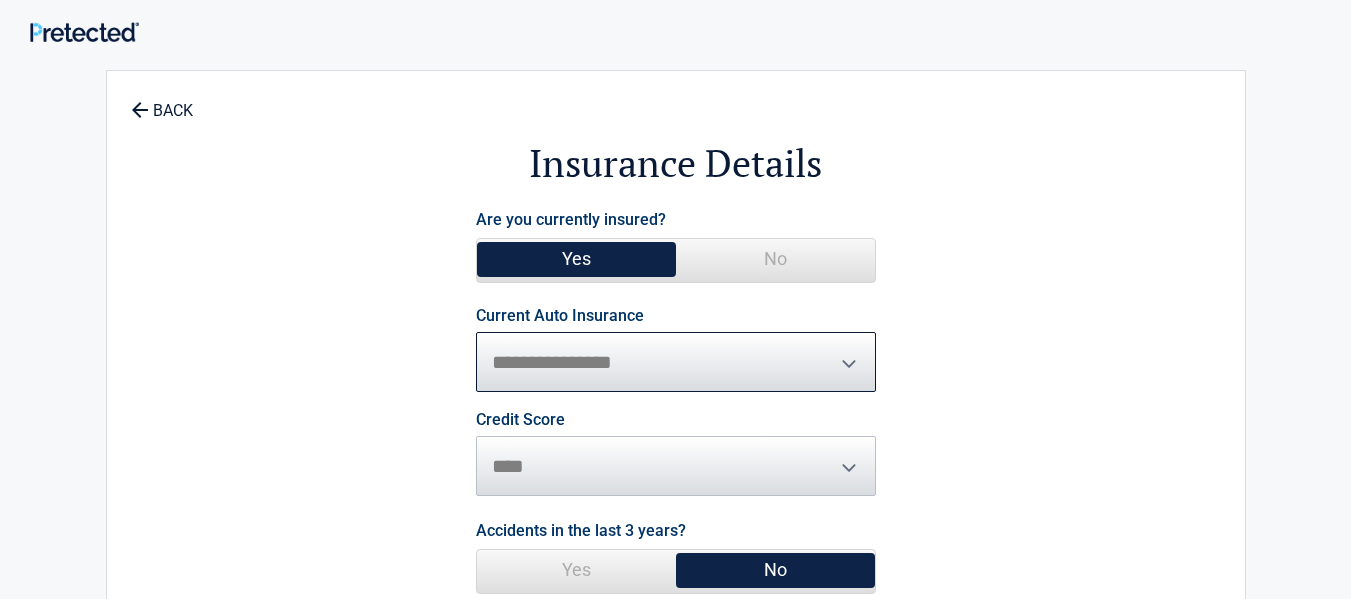 click on "**********" at bounding box center (676, 362) 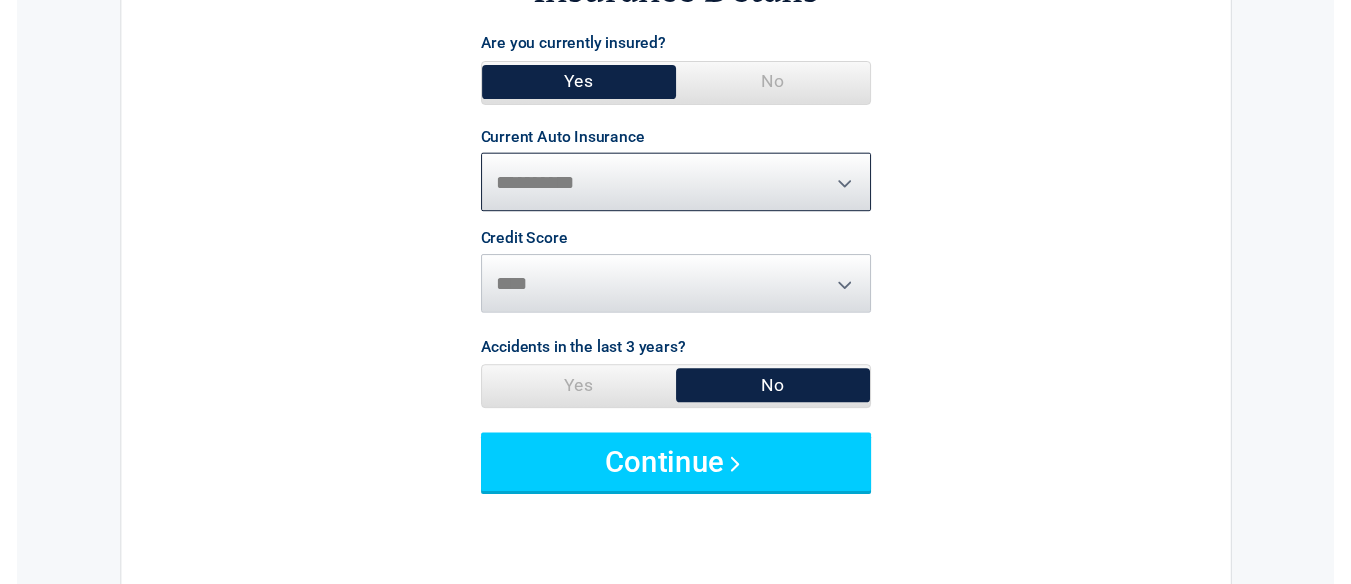 scroll, scrollTop: 200, scrollLeft: 0, axis: vertical 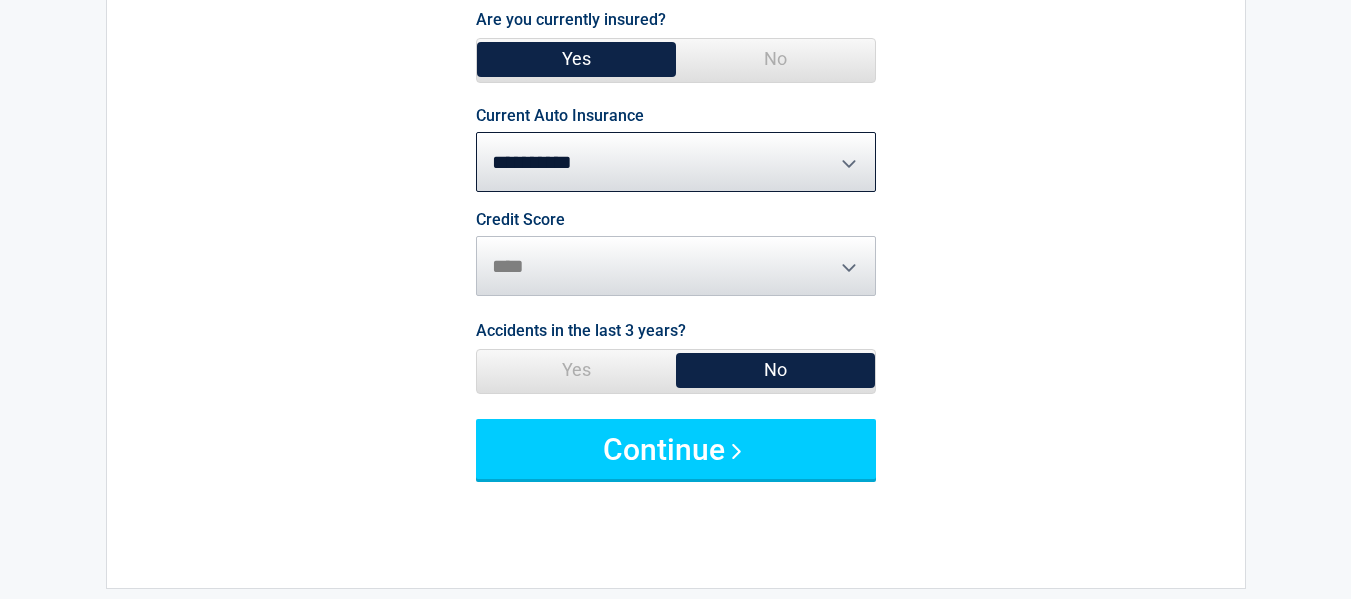 click on "Yes" at bounding box center (576, 370) 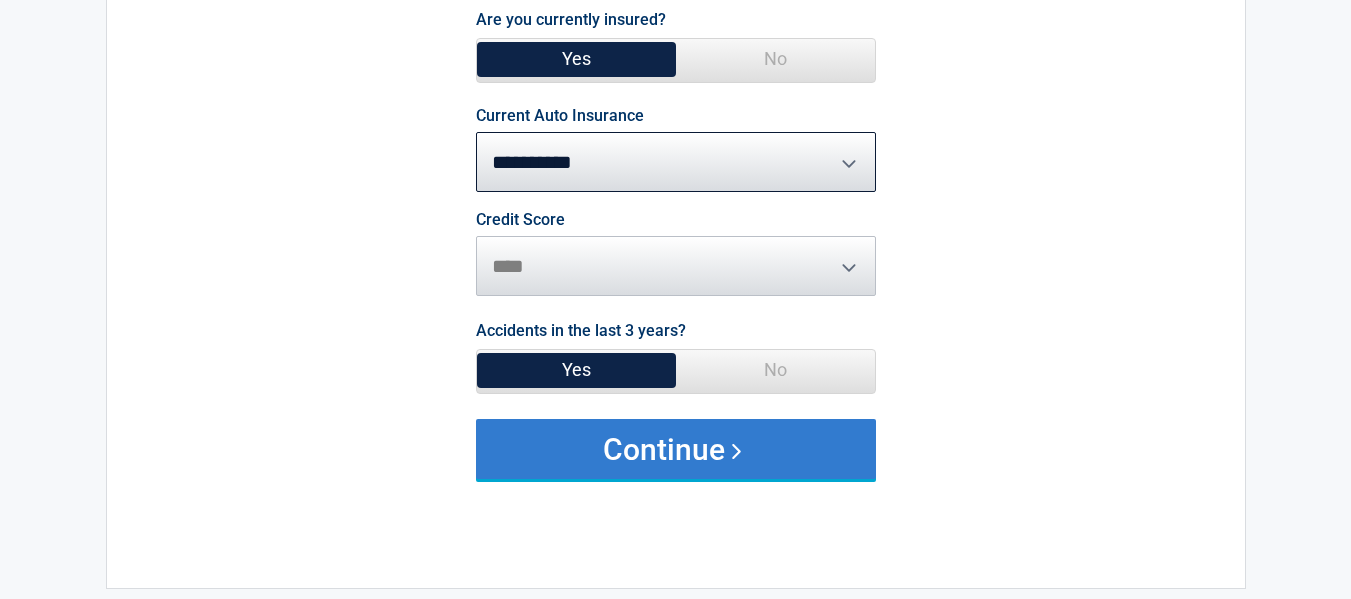 click on "Continue" at bounding box center [676, 449] 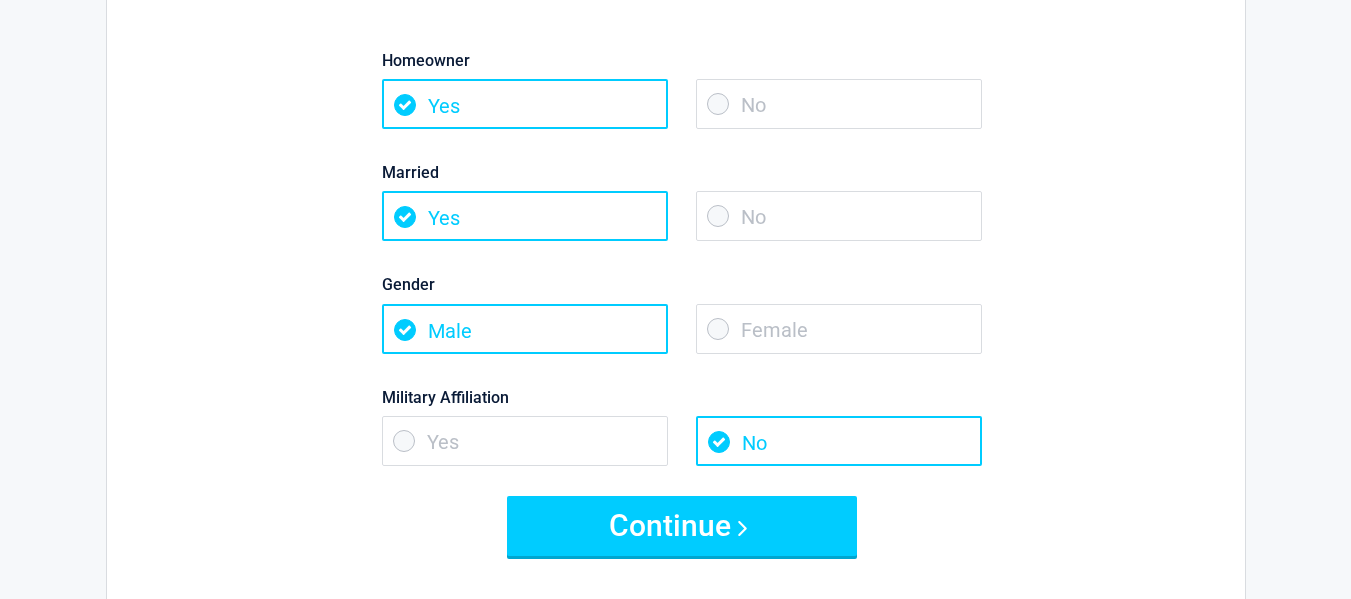 scroll, scrollTop: 0, scrollLeft: 0, axis: both 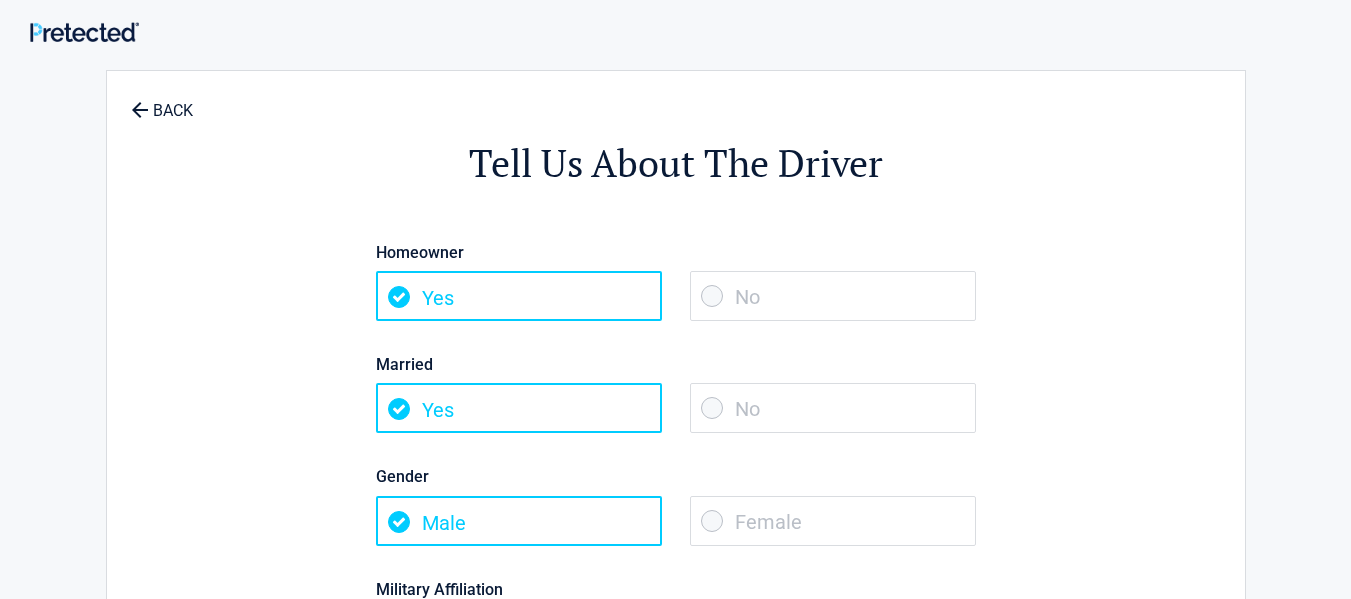 click on "No" at bounding box center [833, 296] 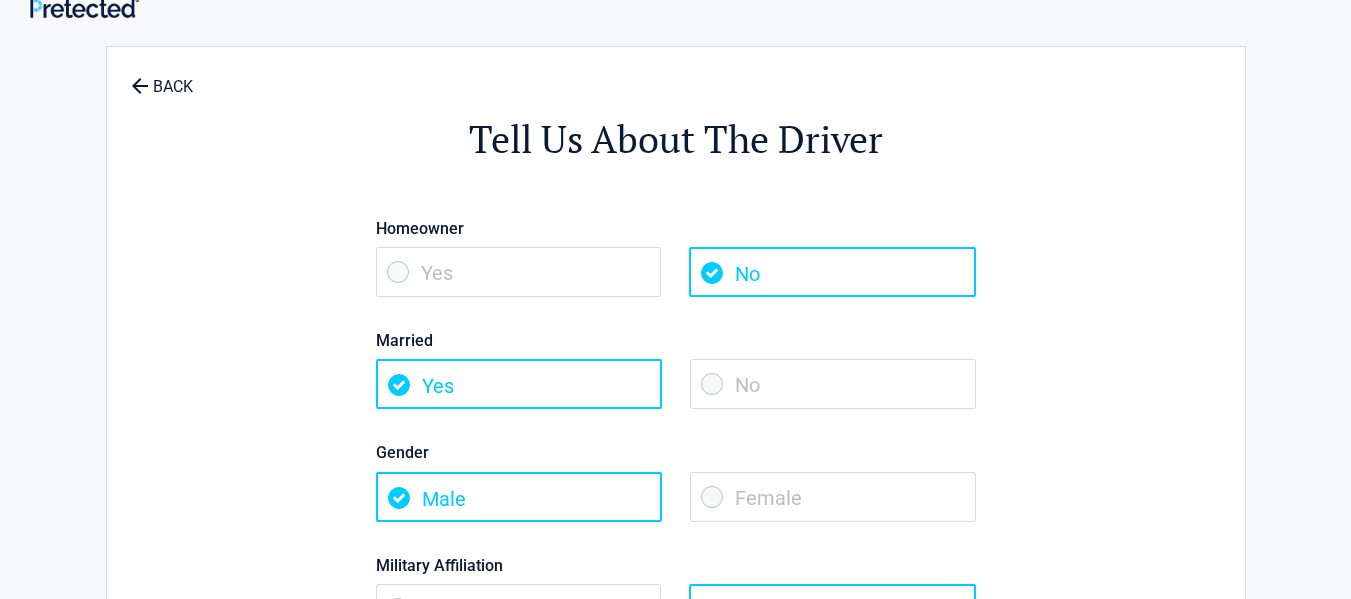 scroll, scrollTop: 100, scrollLeft: 0, axis: vertical 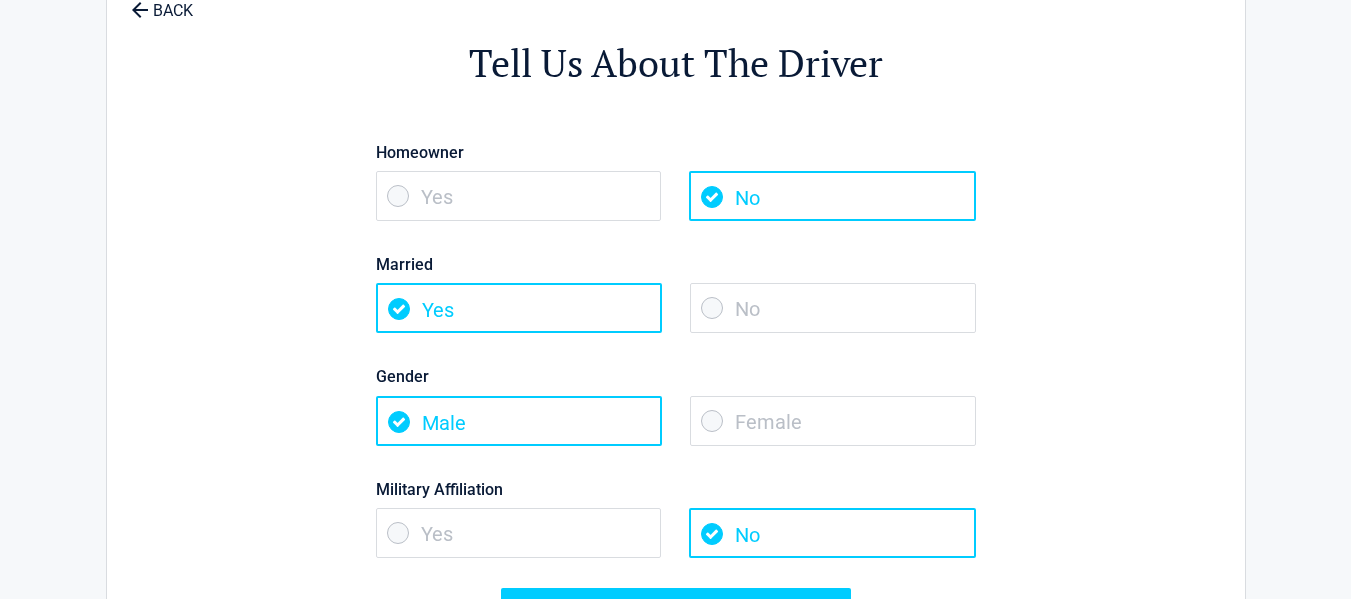 click on "No" at bounding box center (833, 308) 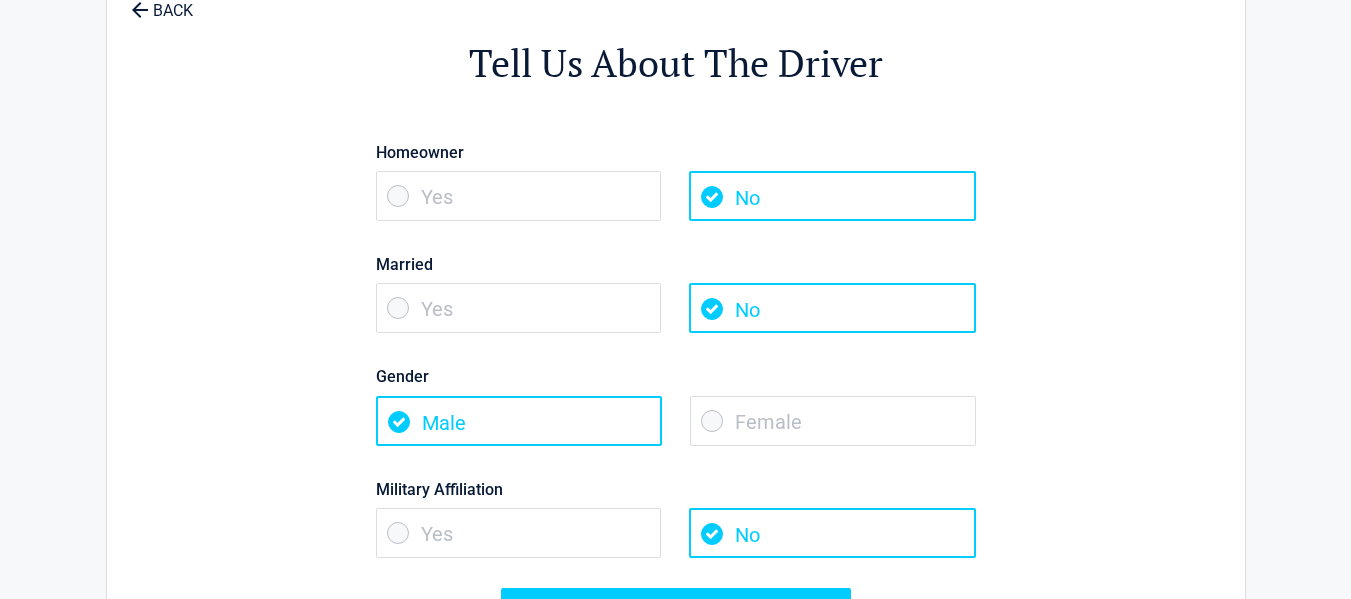 scroll, scrollTop: 200, scrollLeft: 0, axis: vertical 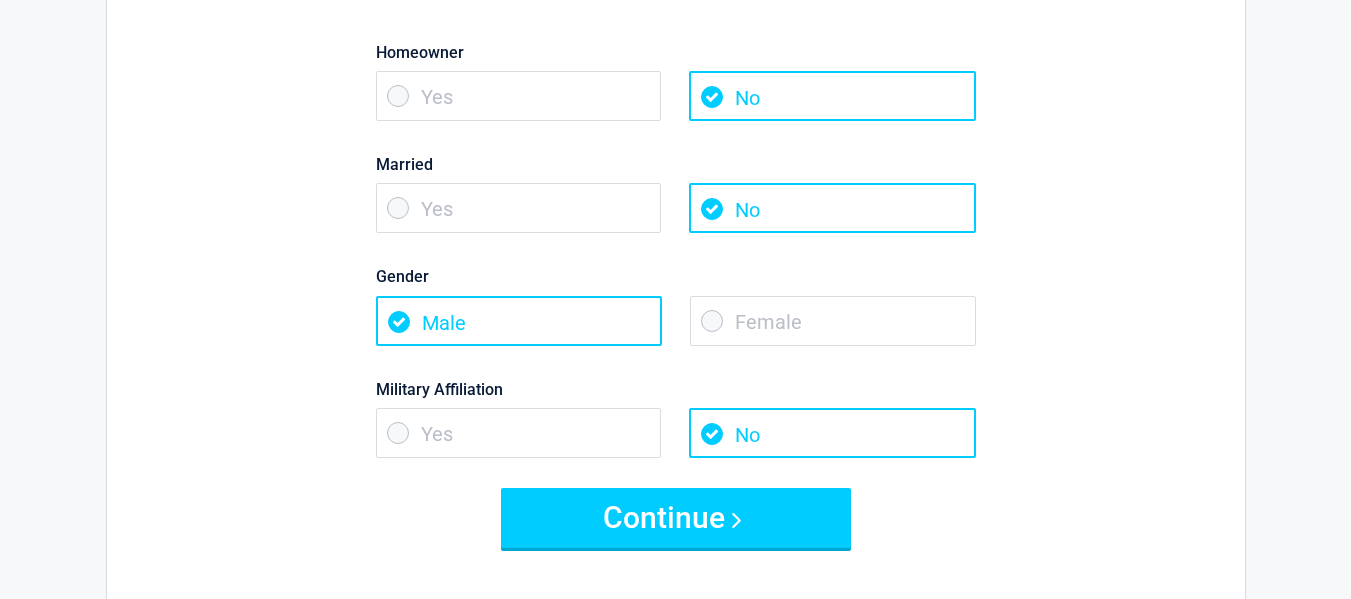 click on "Female" at bounding box center [833, 321] 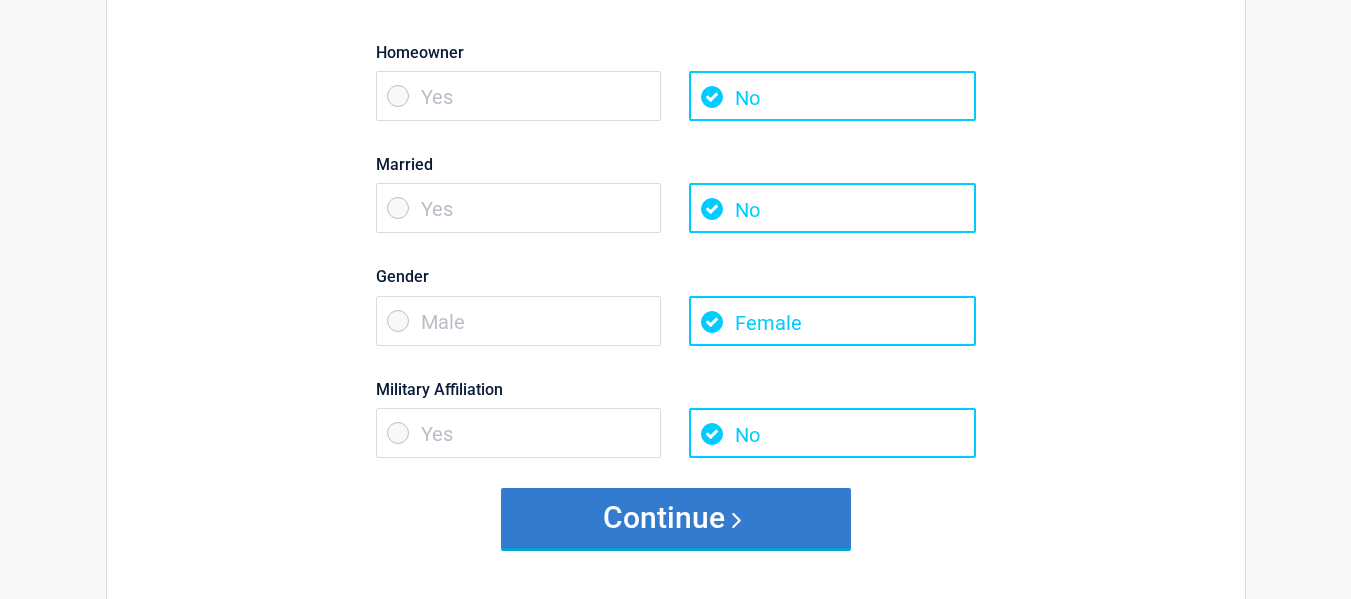 click on "Continue" at bounding box center (676, 518) 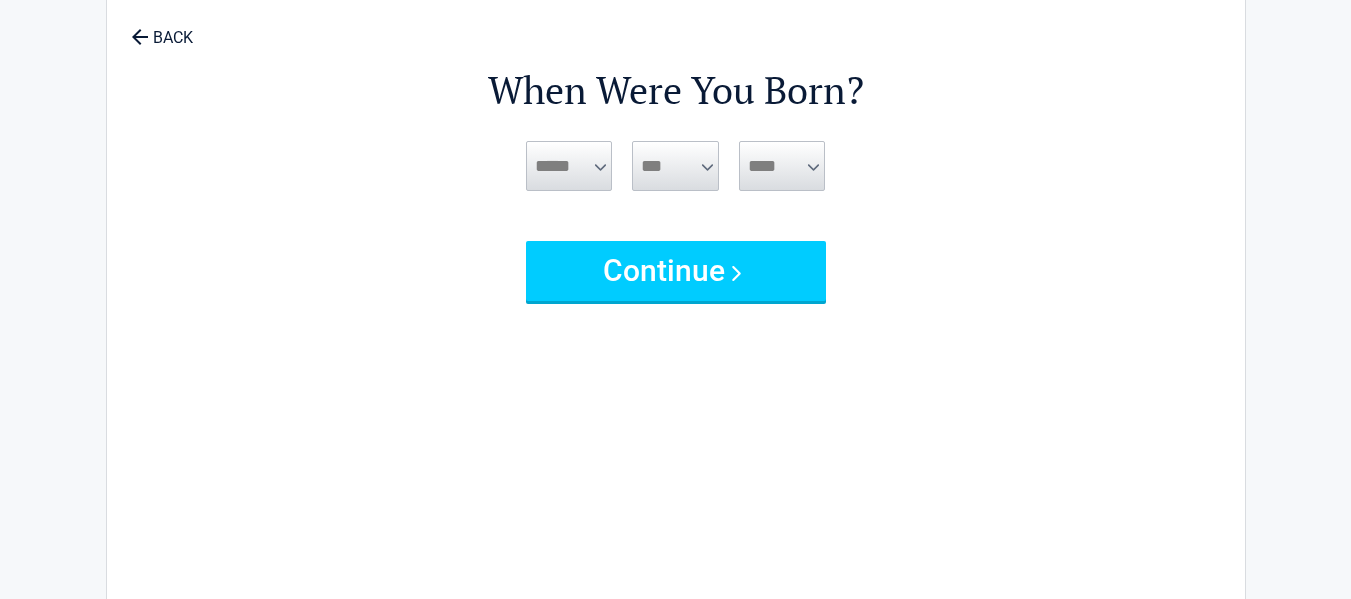 scroll, scrollTop: 0, scrollLeft: 0, axis: both 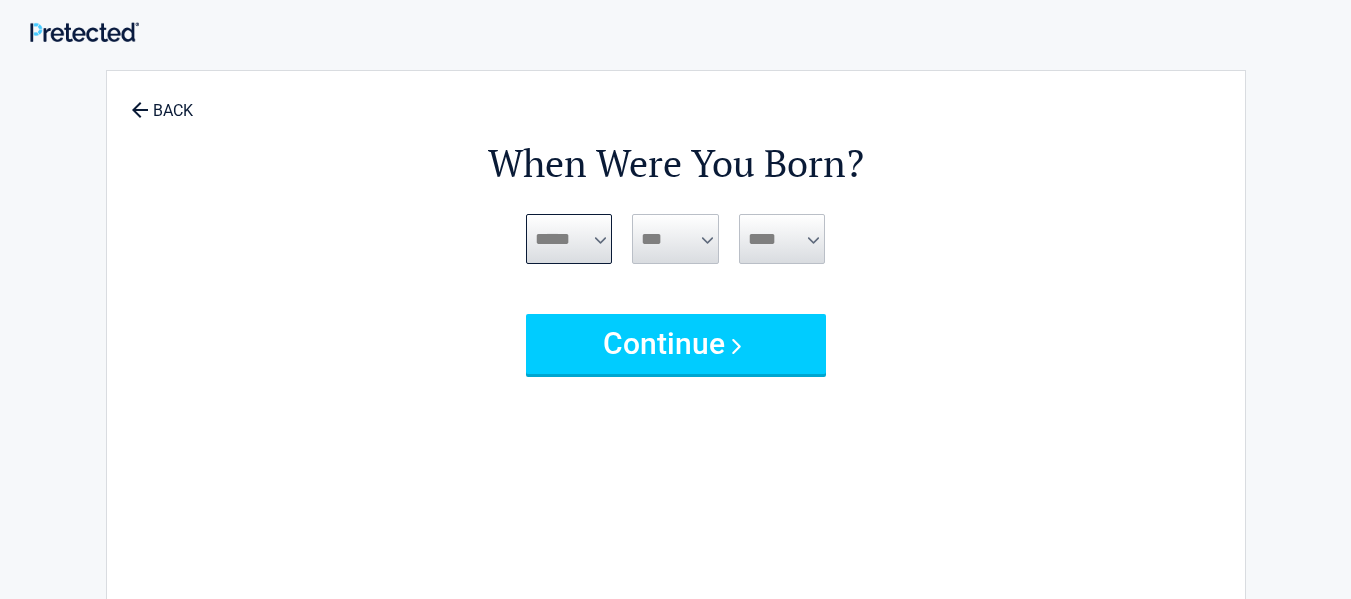 click on "*****
***
***
***
***
***
***
***
***
***
***
***
***" at bounding box center [569, 239] 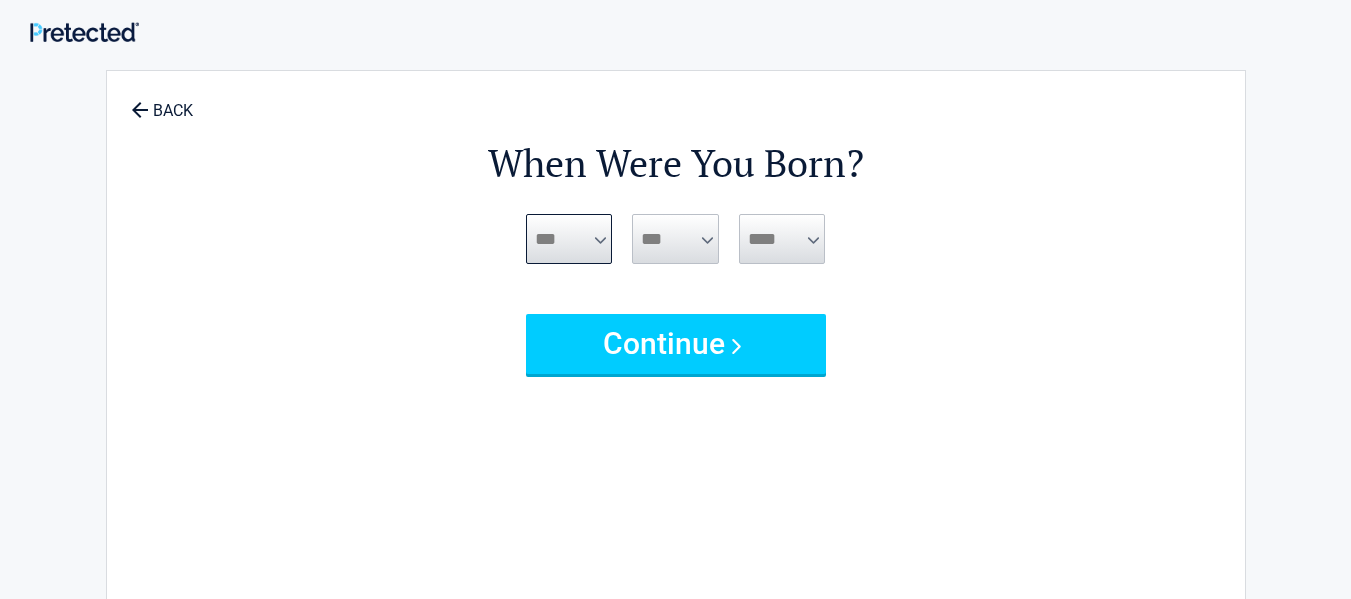 click on "*****
***
***
***
***
***
***
***
***
***
***
***
***" at bounding box center (569, 239) 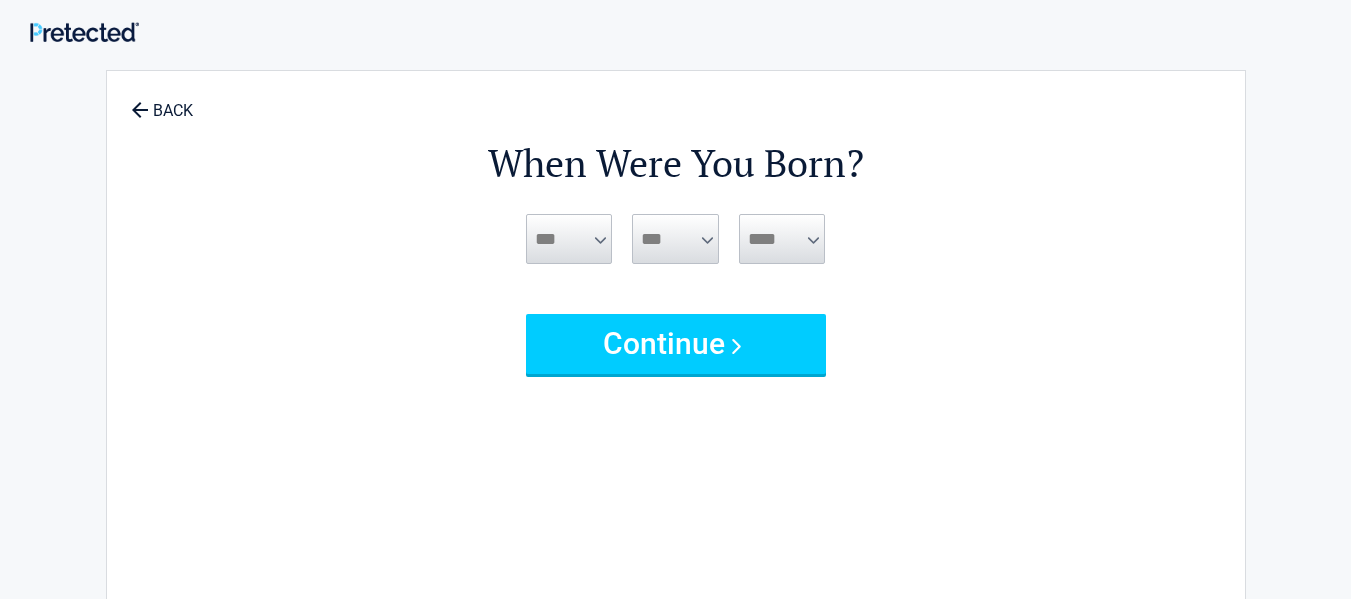 click on "*****
***
***
***
***
***
***
***
***
***
***
***
***" at bounding box center (569, 239) 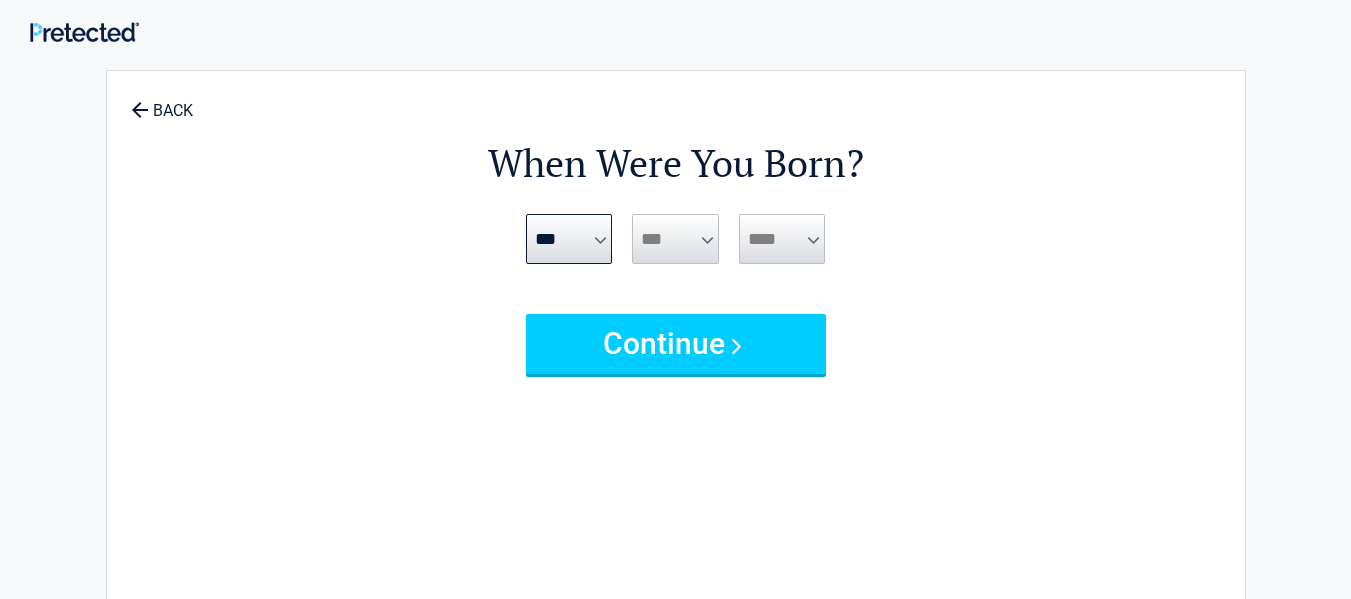 click on "*****
***
***
***
***
***
***
***
***
***
***
***
***" at bounding box center (569, 239) 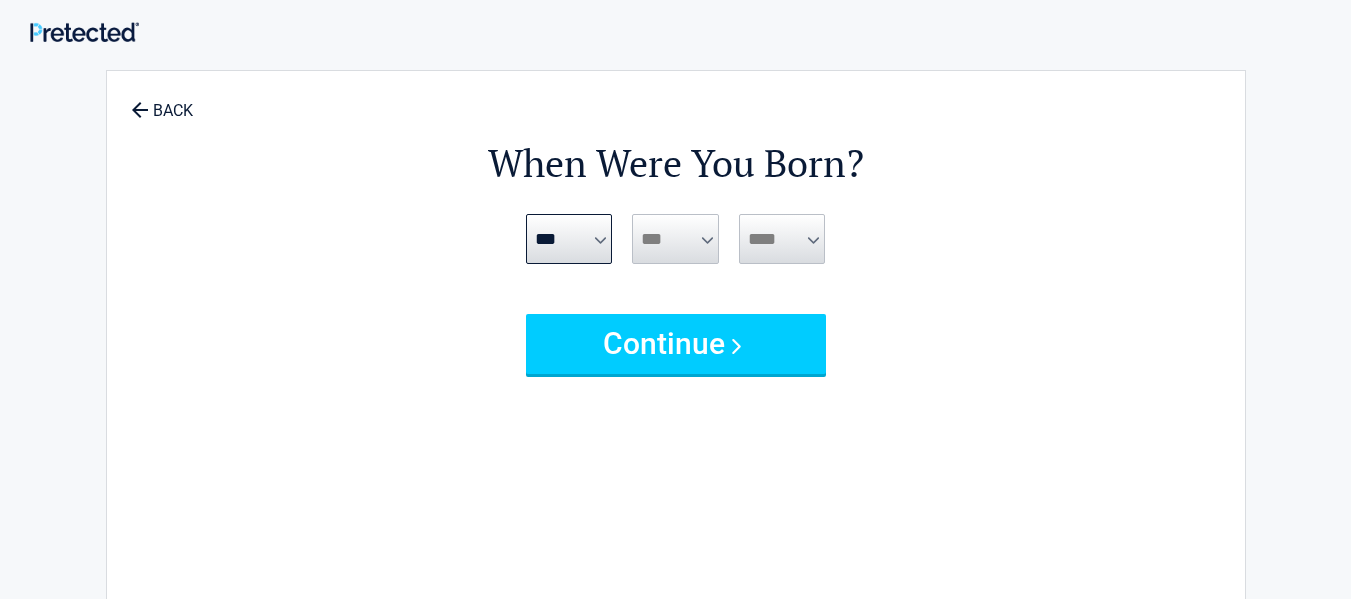 click on "*****
***
***
***
***
***
***
***
***
***
***
***
***" at bounding box center [569, 239] 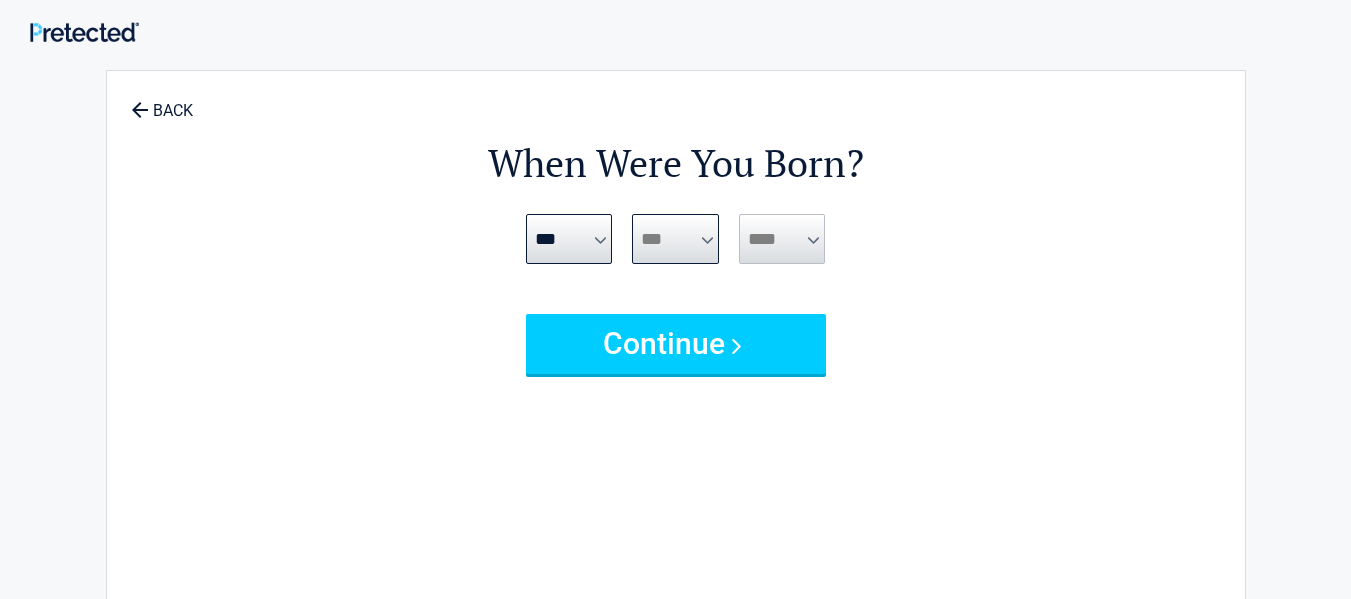 click on "*** * * * * * * * * * ** ** ** ** ** ** ** ** ** ** ** ** ** ** ** ** ** ** ** ** **" at bounding box center (675, 239) 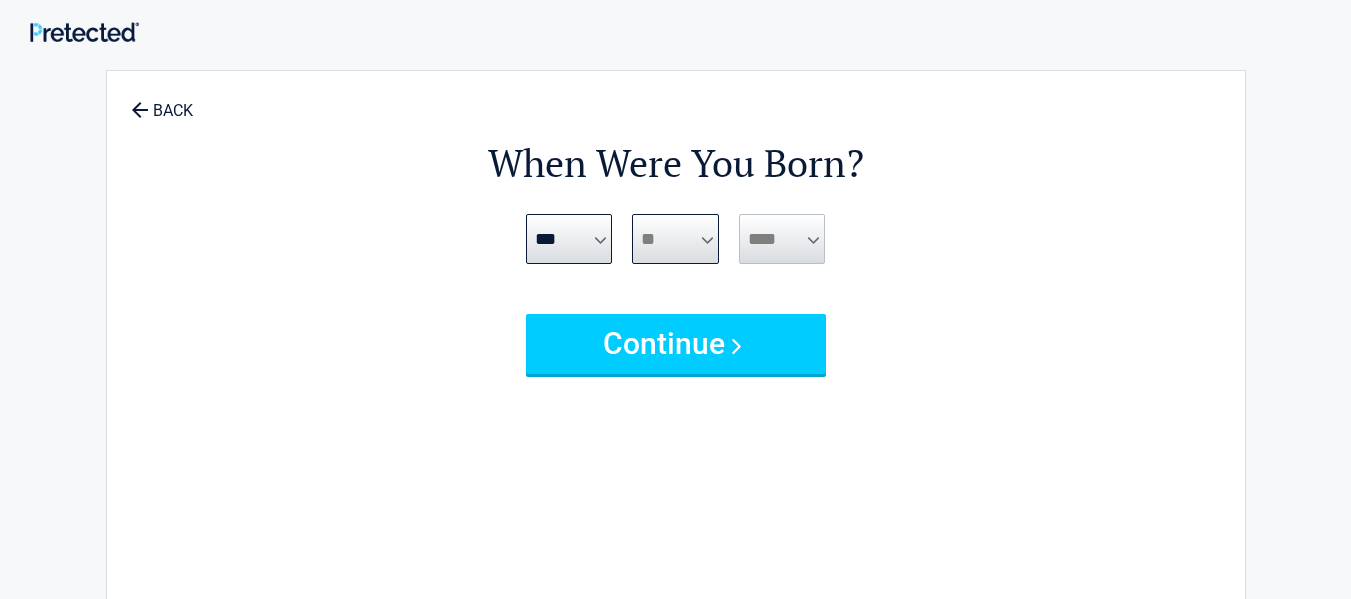 click on "*** * * * * * * * * * ** ** ** ** ** ** ** ** ** ** ** ** ** ** ** ** ** ** ** ** **" at bounding box center (675, 239) 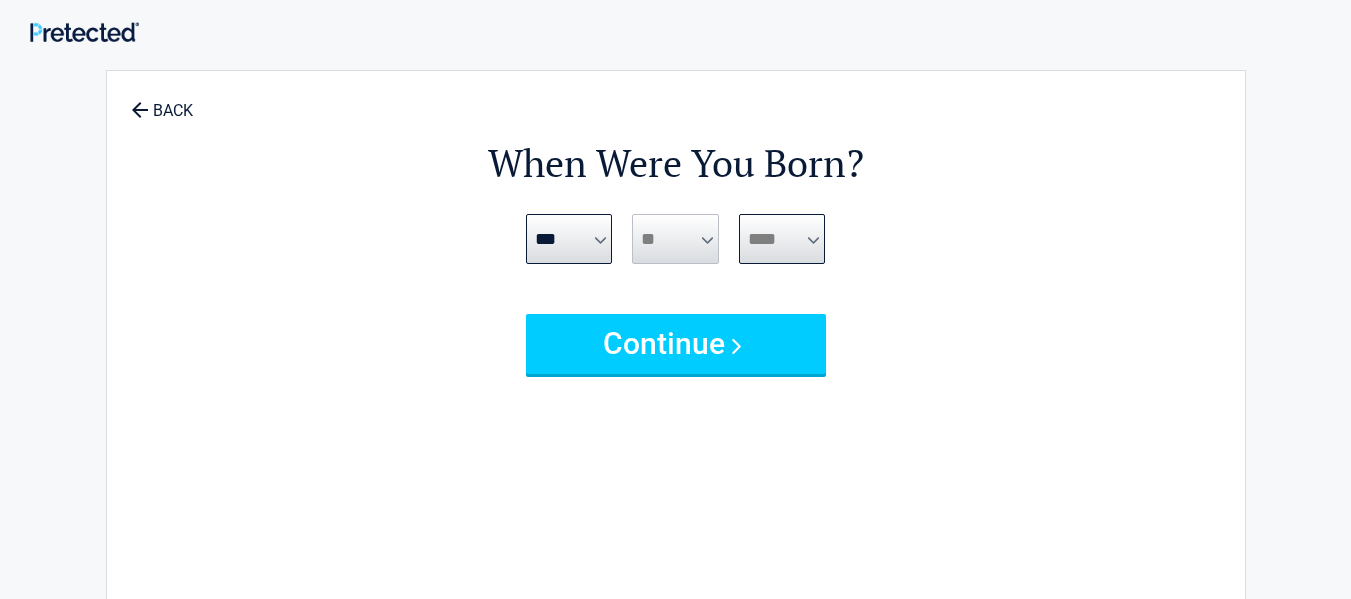 click on "****
****
****
****
****
****
****
****
****
****
****
****
****
****
****
****
****
****
****
****
****
****
****
****
****
****
****
****
****
****
****
****
****
****
****
****
****
****
****
****
****
****
****
****
****
****
****
****
****
****
****
****
****
****
****
****
****
****
****
****
****
****
****
****" at bounding box center [782, 239] 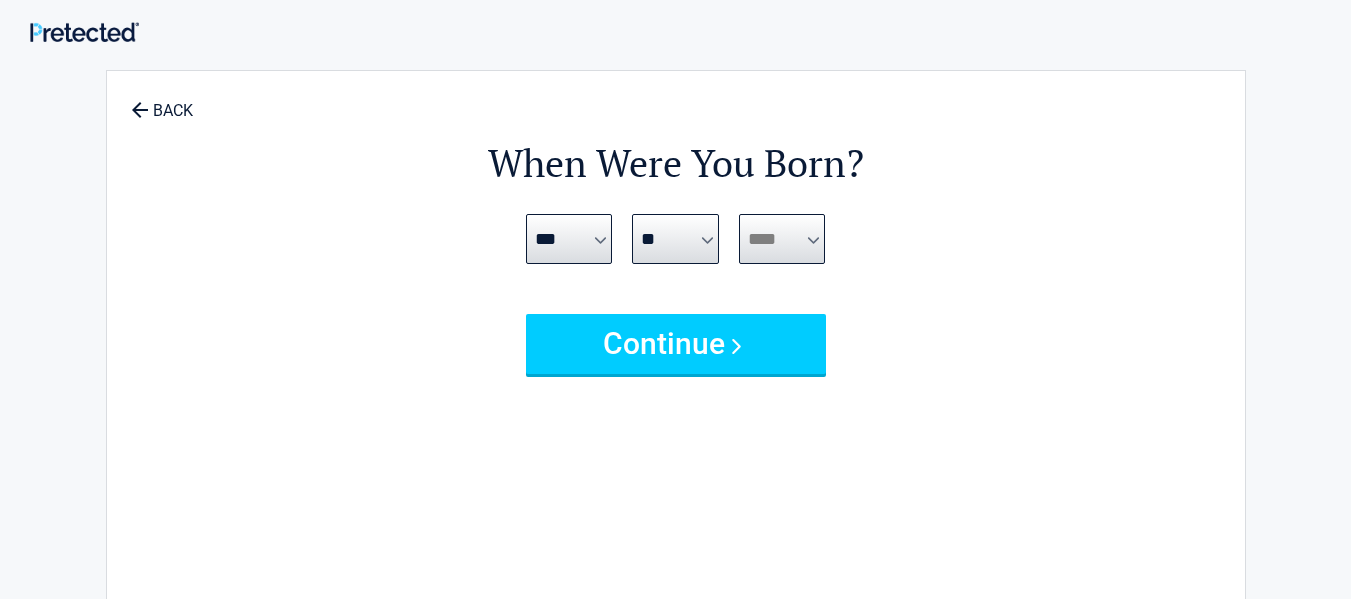 select on "****" 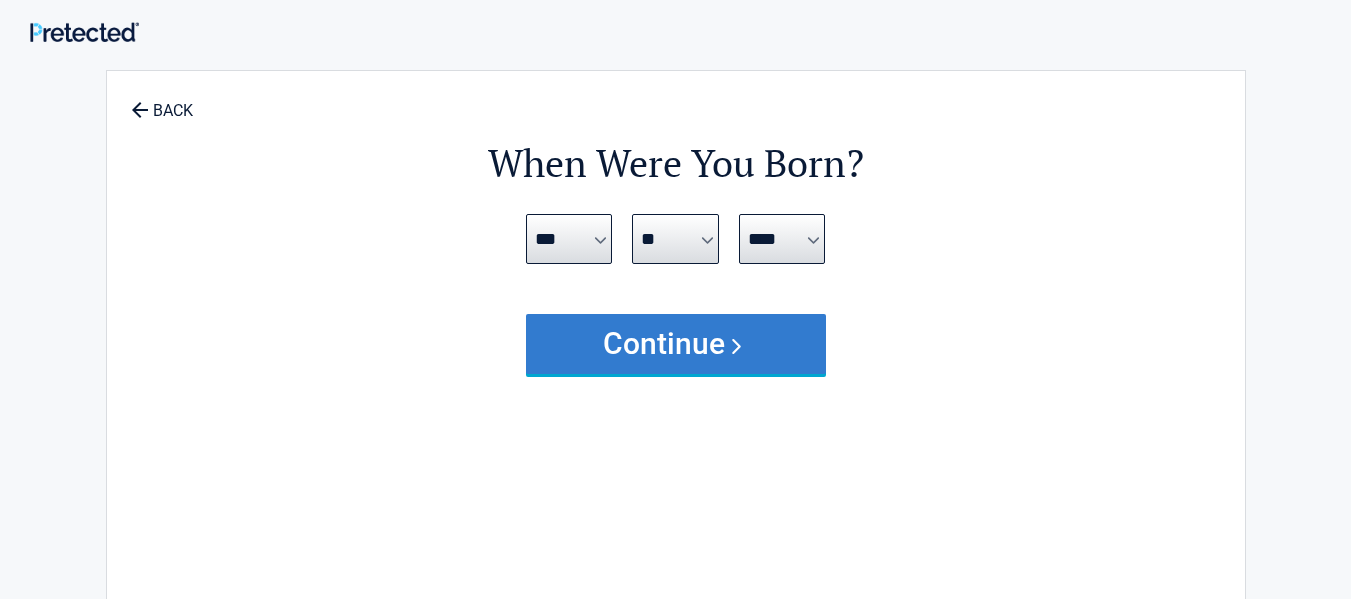 click on "Continue" at bounding box center (676, 344) 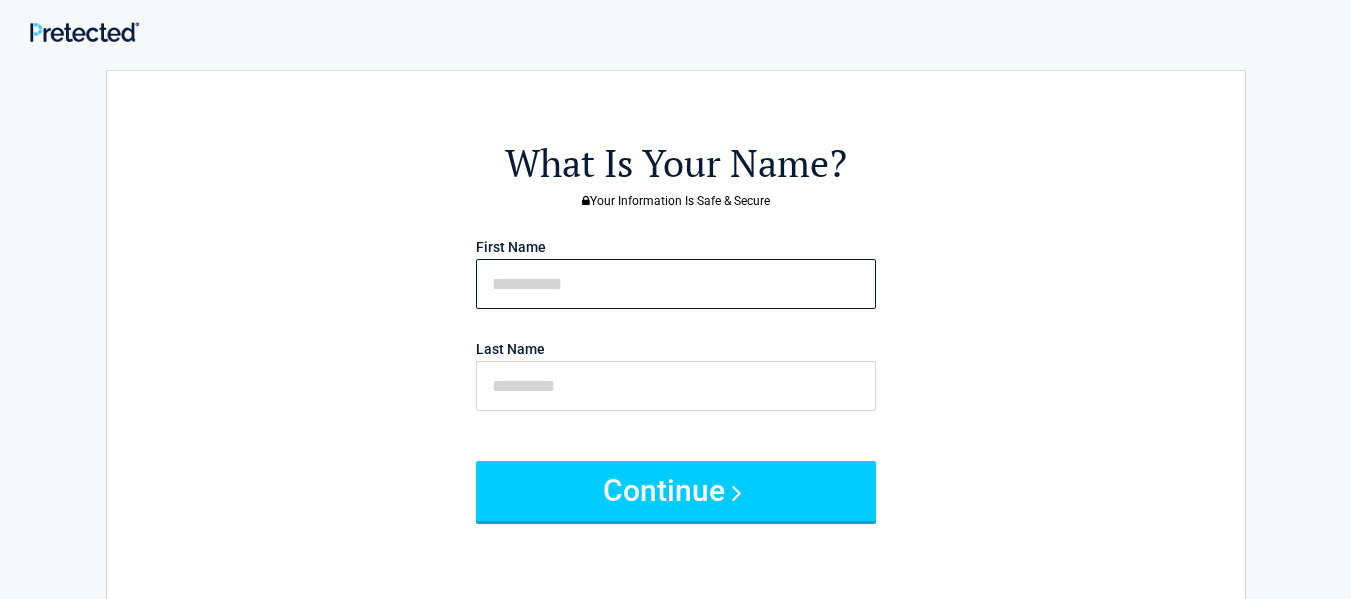 click at bounding box center [676, 284] 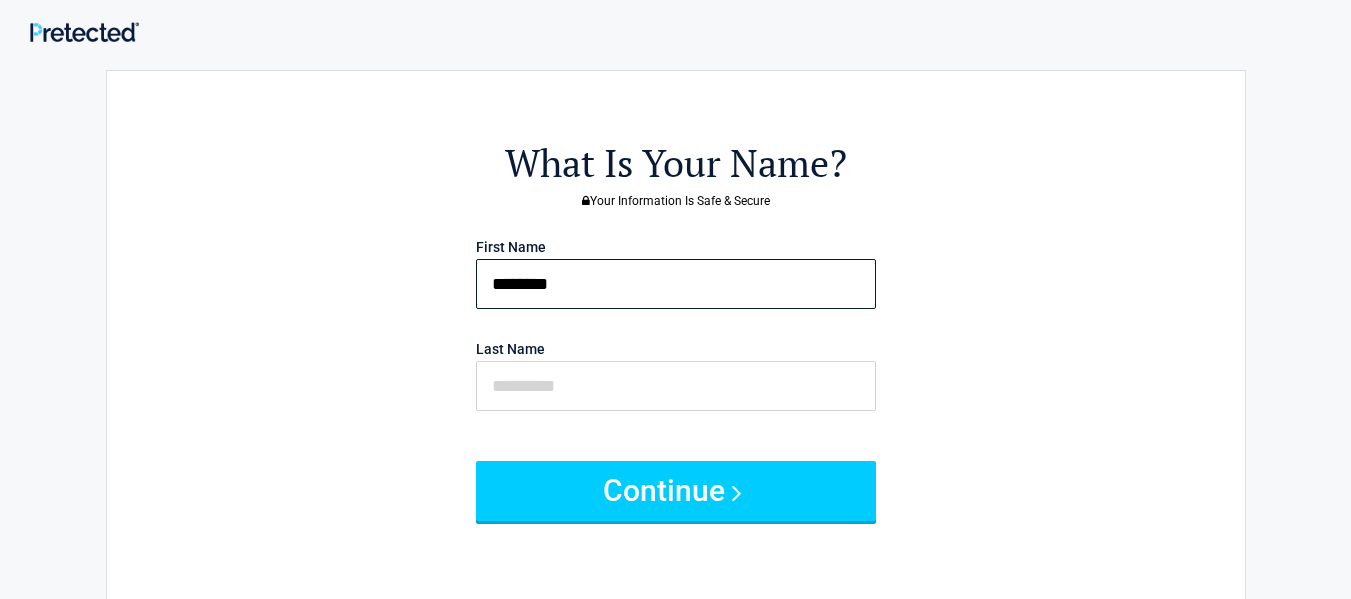 type on "********" 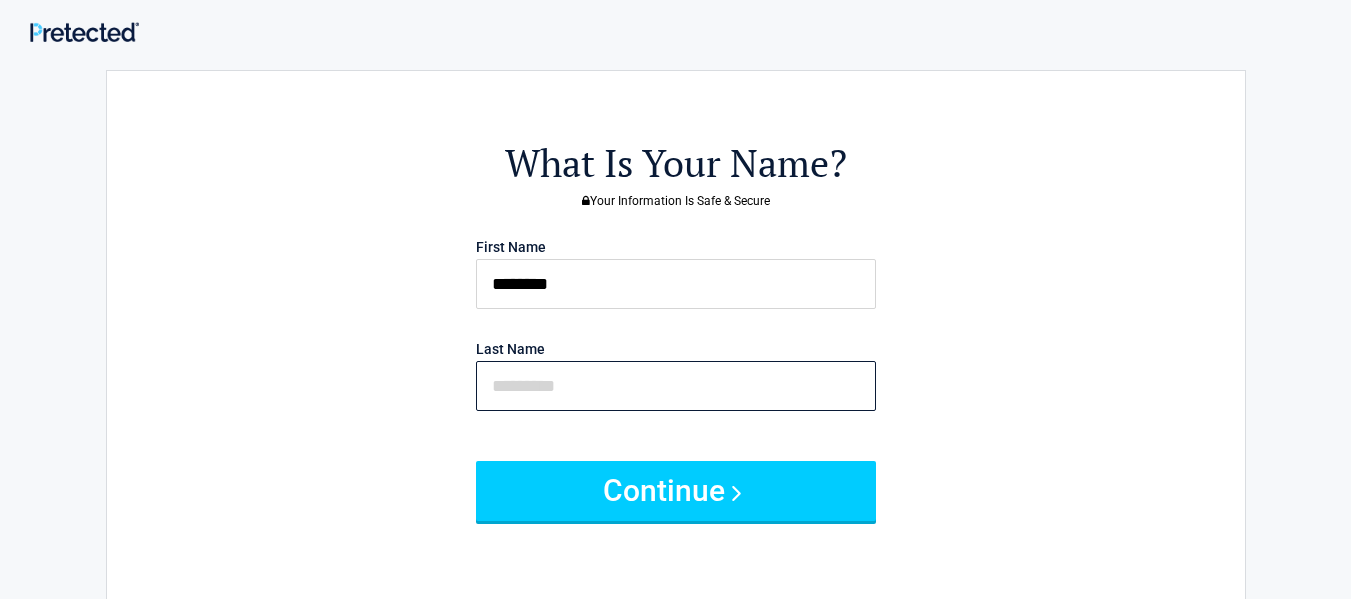 click at bounding box center (676, 386) 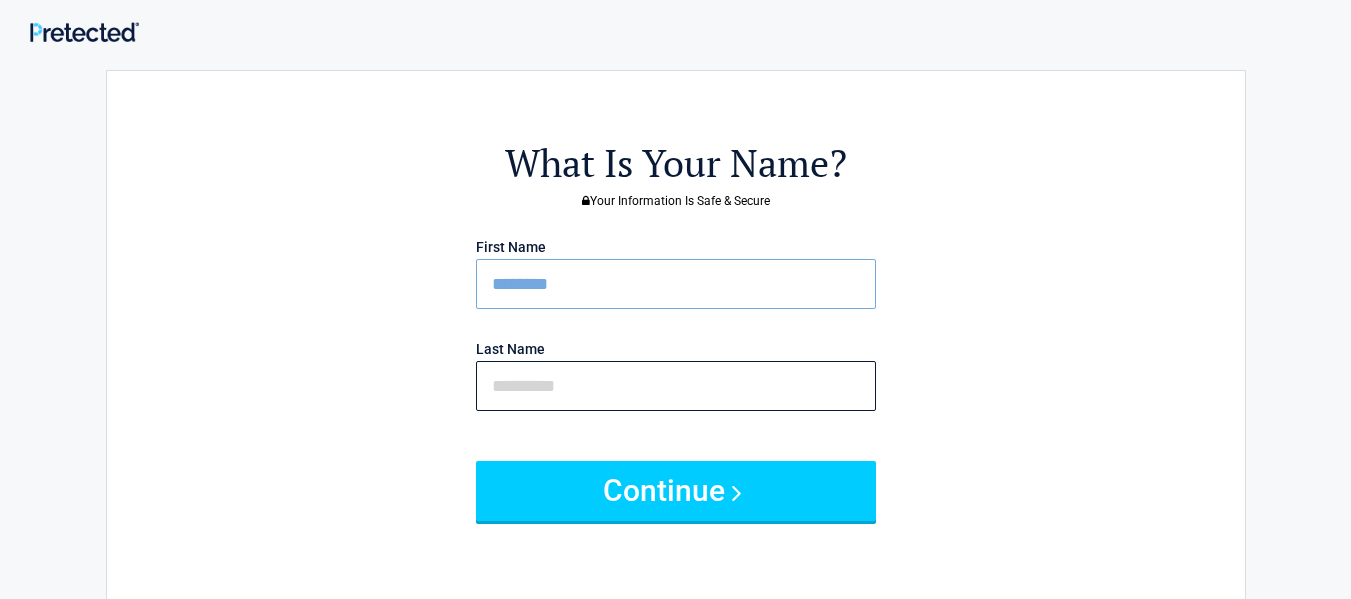 type on "*********" 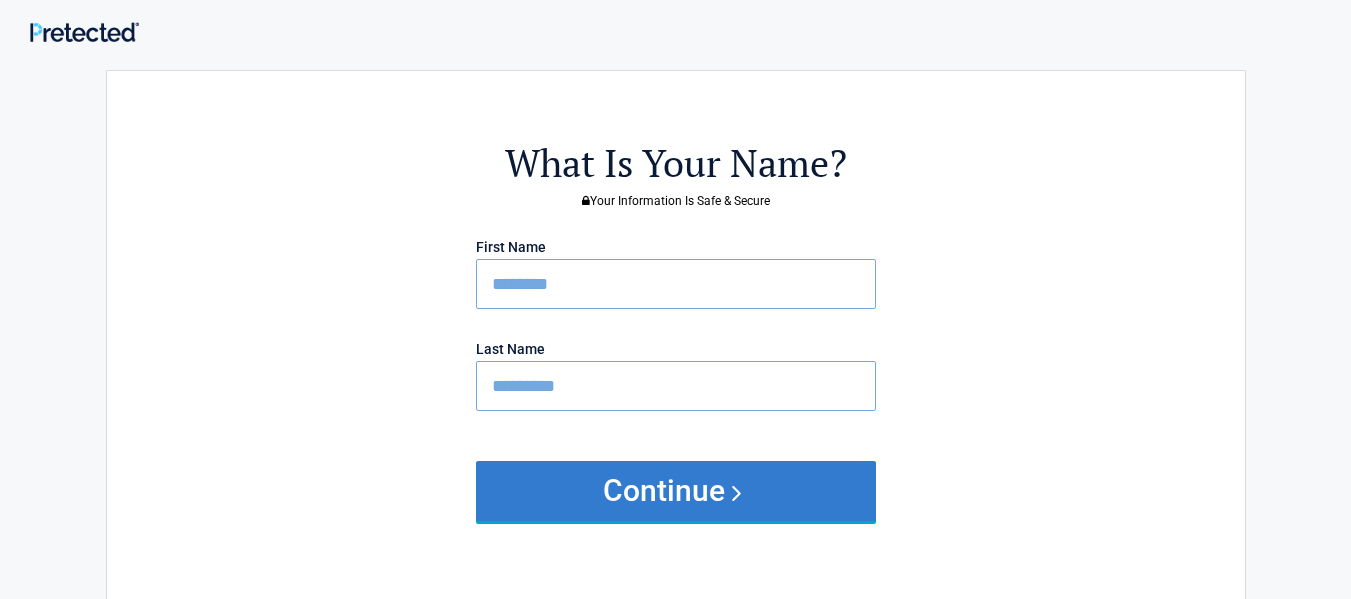 click on "Continue" at bounding box center [676, 491] 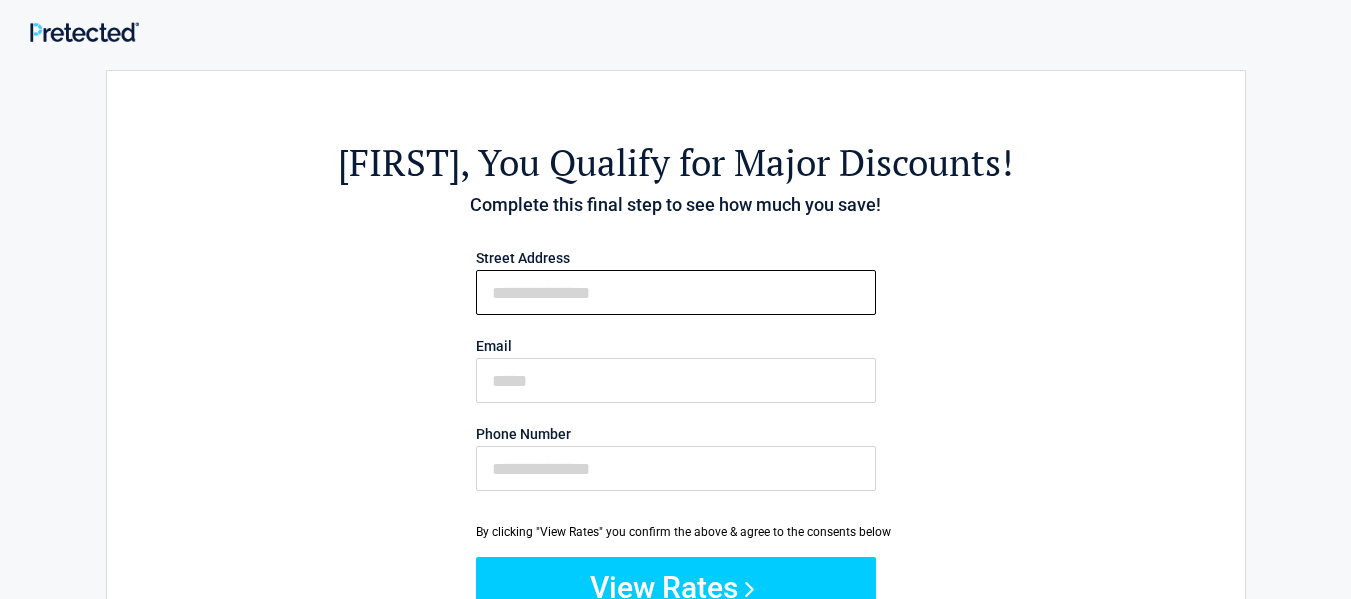 click on "First Name" at bounding box center [676, 292] 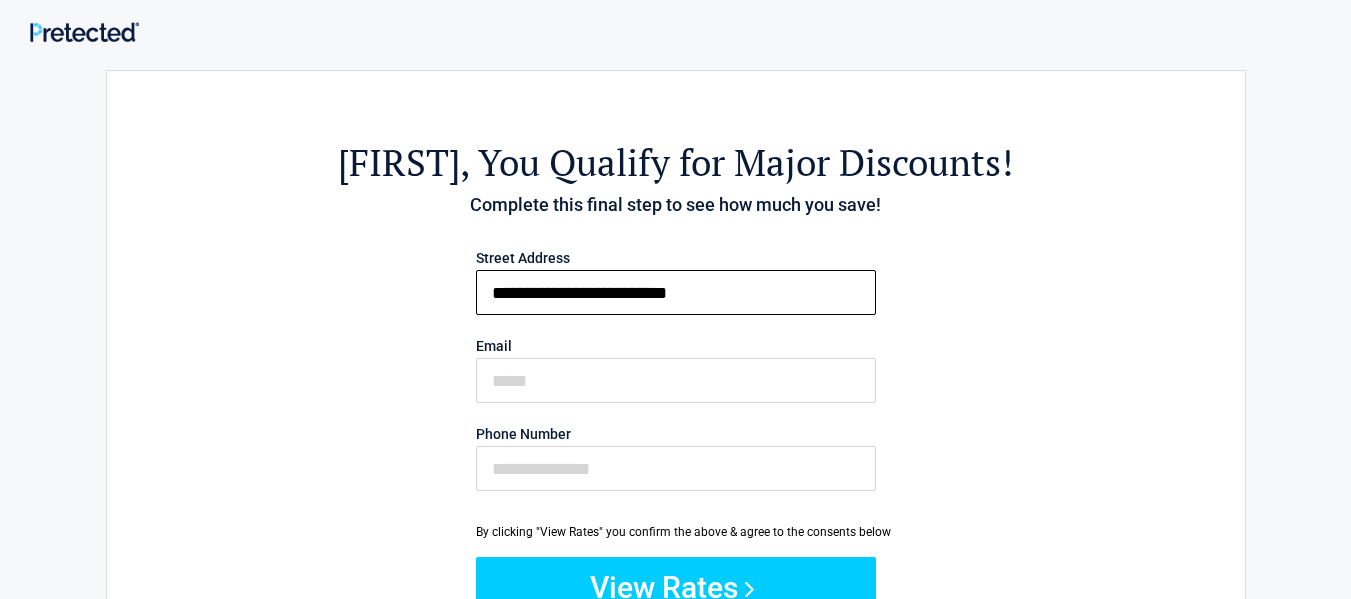 type on "**********" 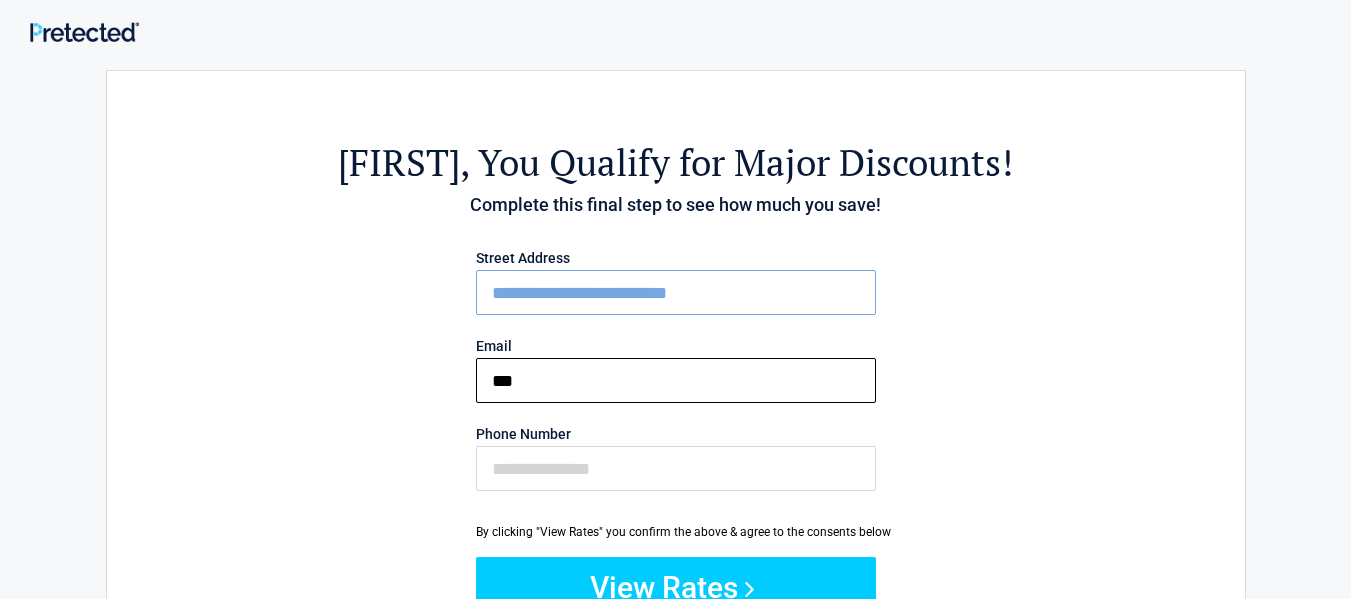 type on "**********" 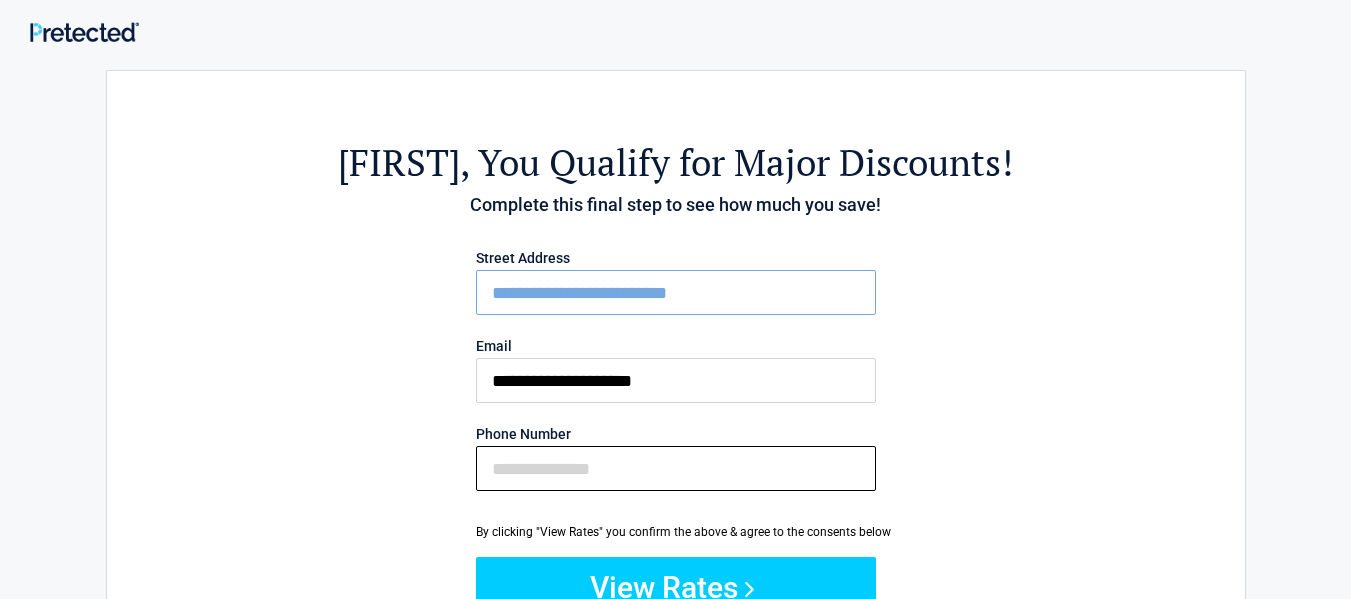 click on "Phone Number" at bounding box center (676, 468) 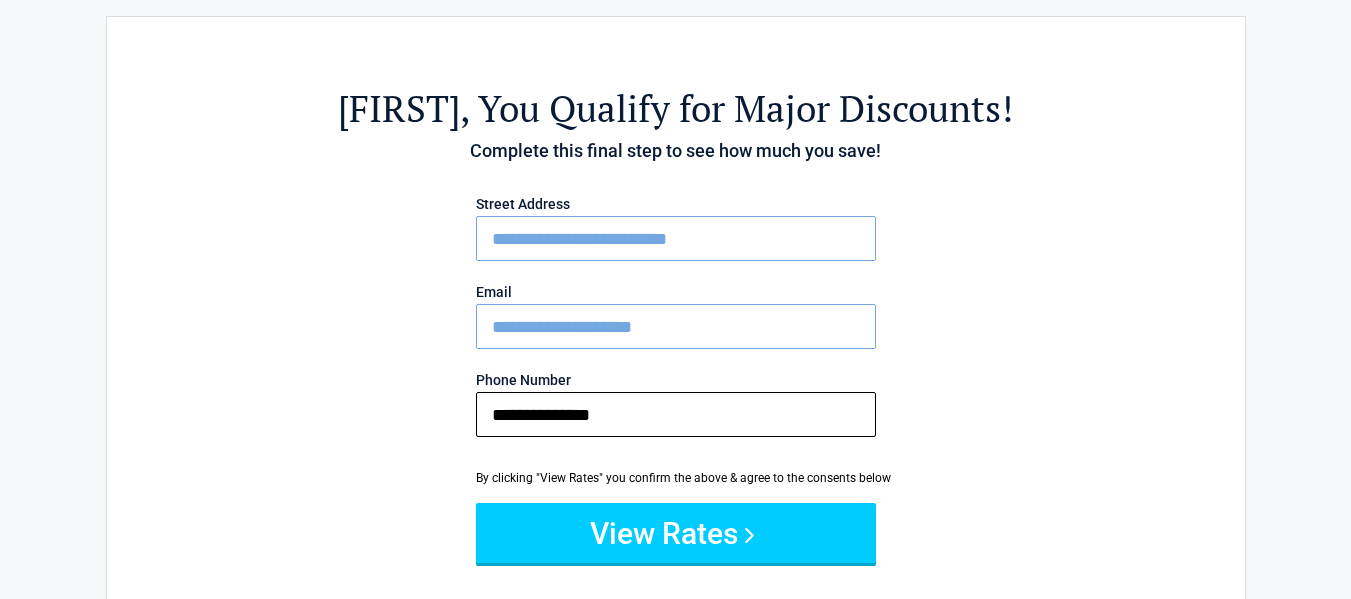 scroll, scrollTop: 100, scrollLeft: 0, axis: vertical 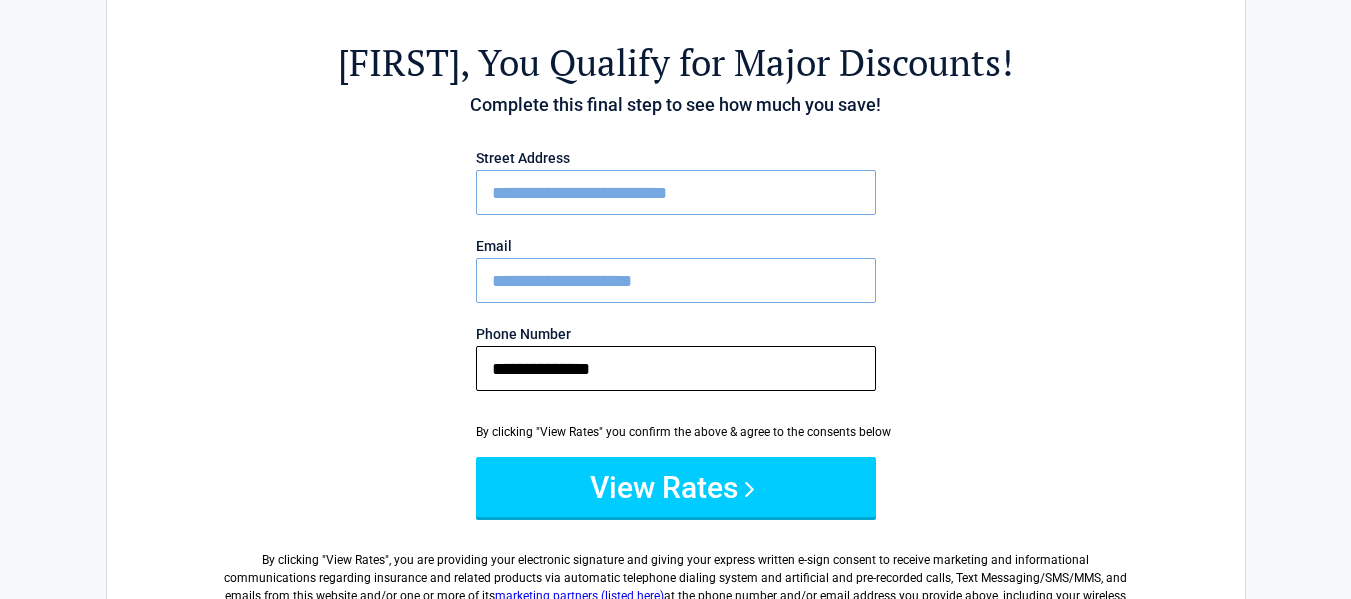 type on "**********" 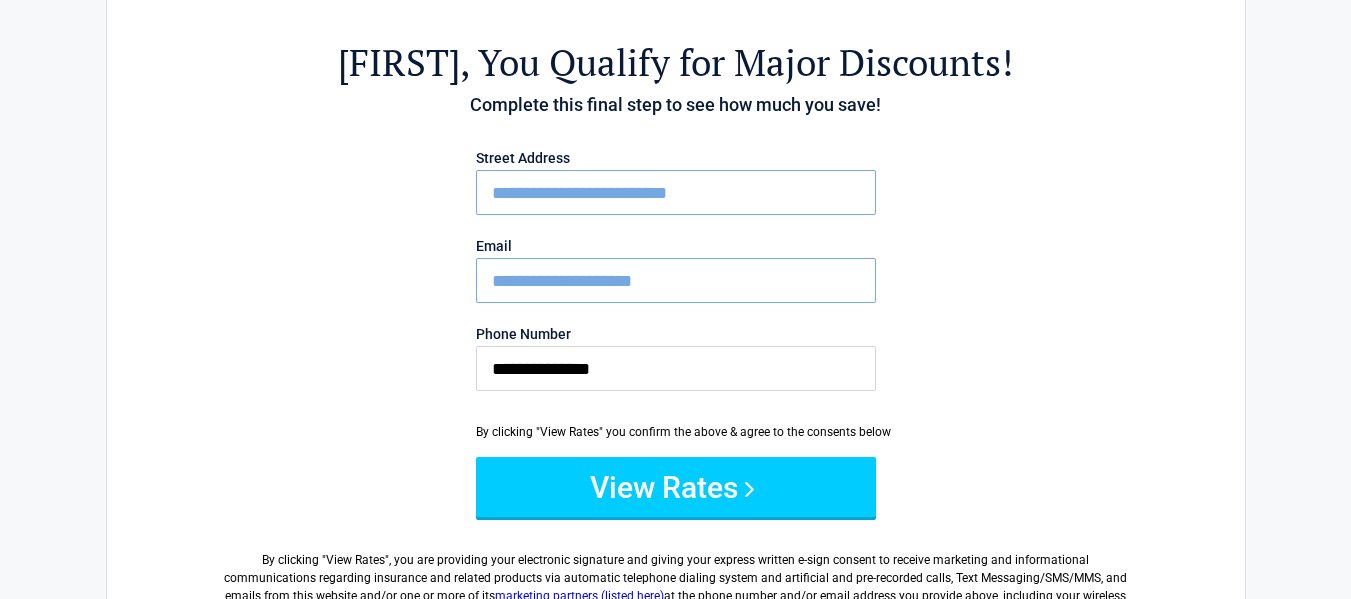 click on "View Rates" at bounding box center (676, 487) 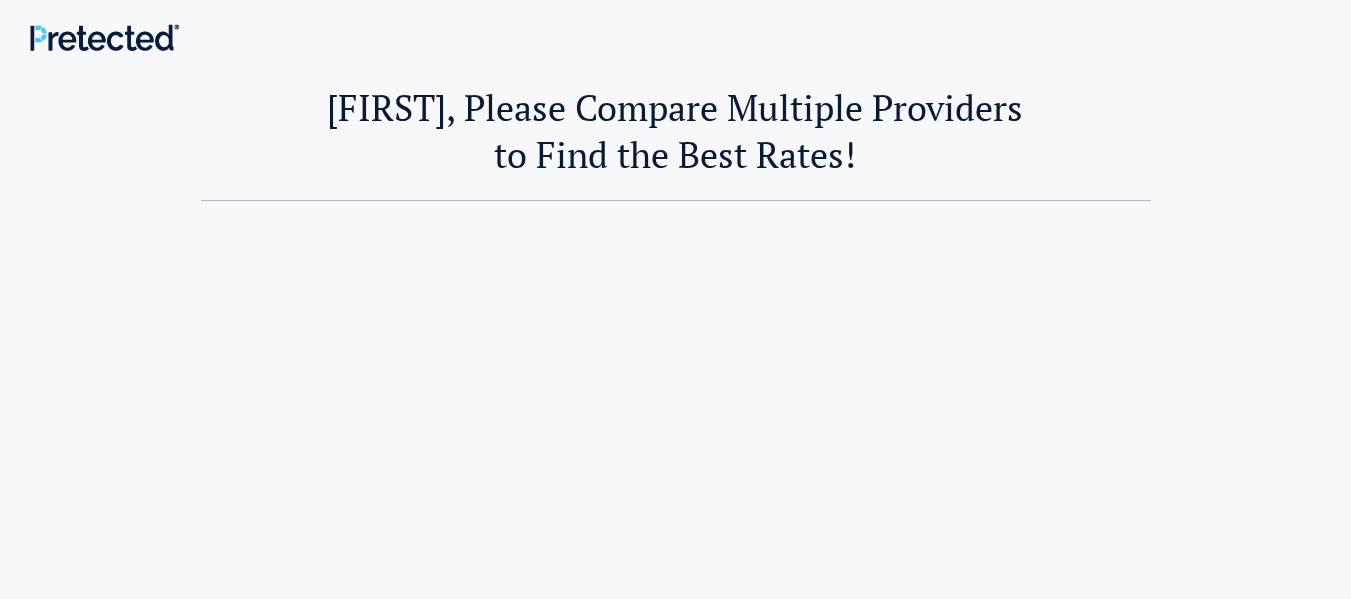 scroll, scrollTop: 0, scrollLeft: 0, axis: both 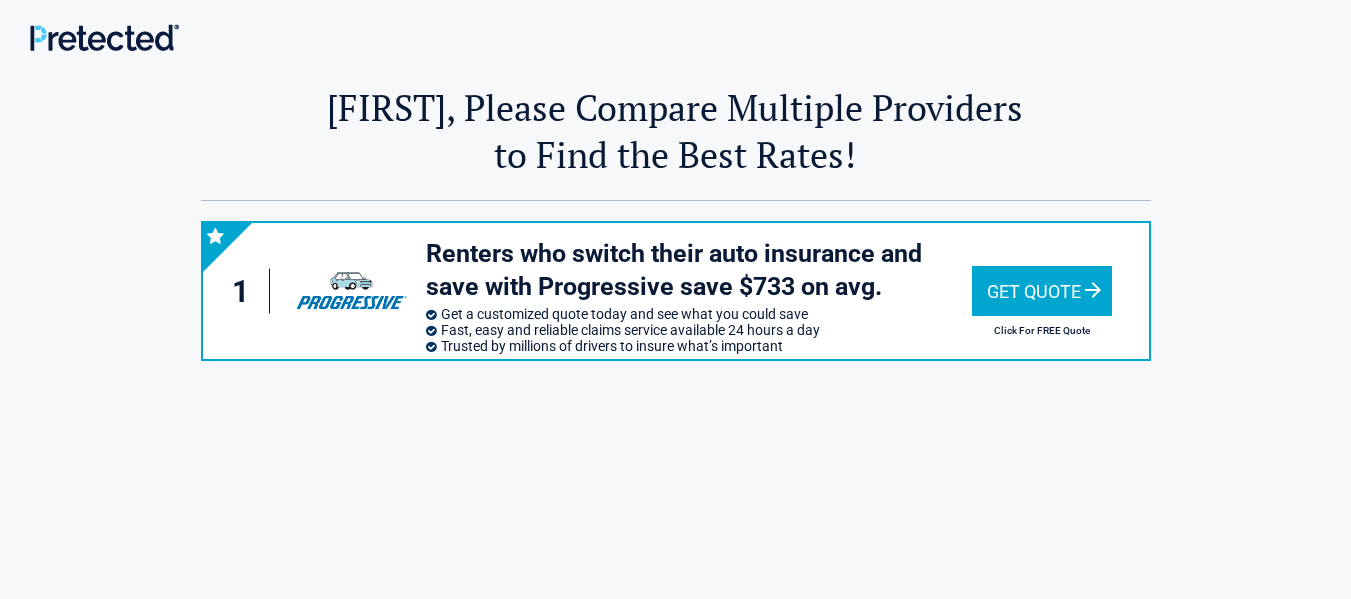click on "Get Quote" at bounding box center (1042, 291) 